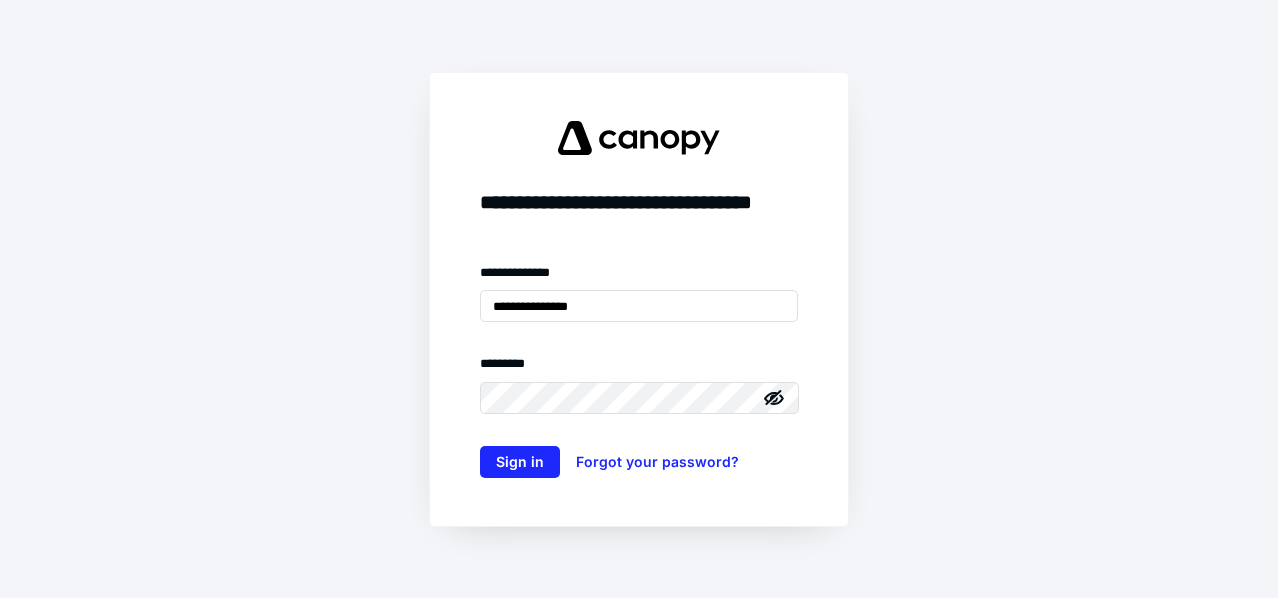 scroll, scrollTop: 0, scrollLeft: 0, axis: both 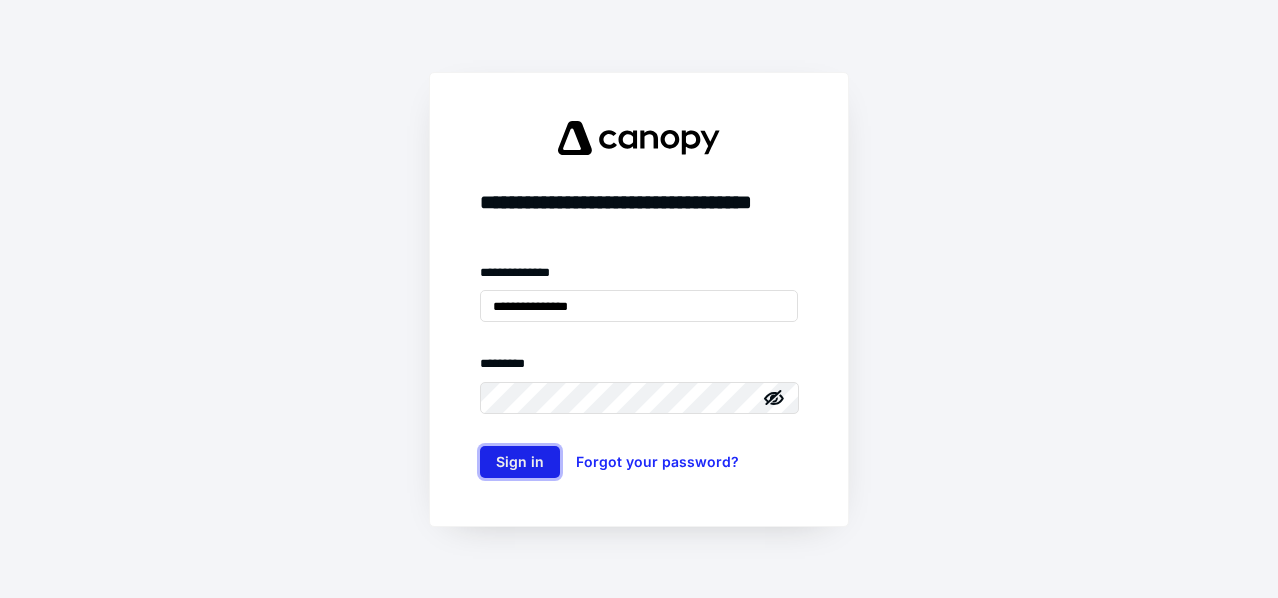 click on "Sign in" at bounding box center [520, 462] 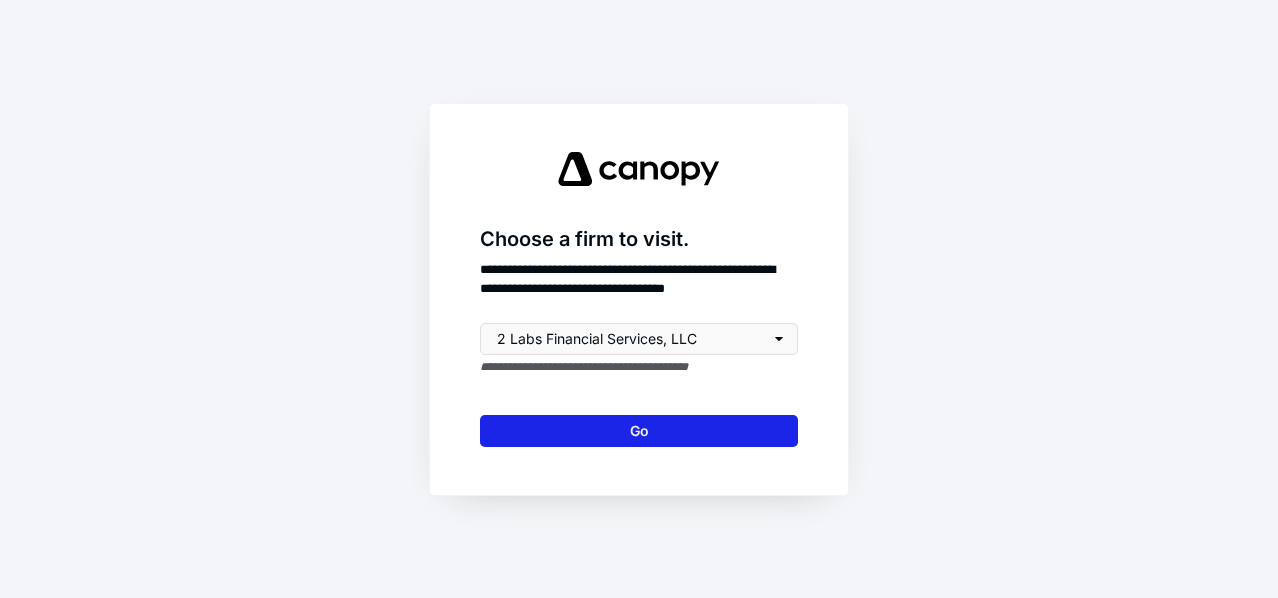 click on "Go" at bounding box center (639, 431) 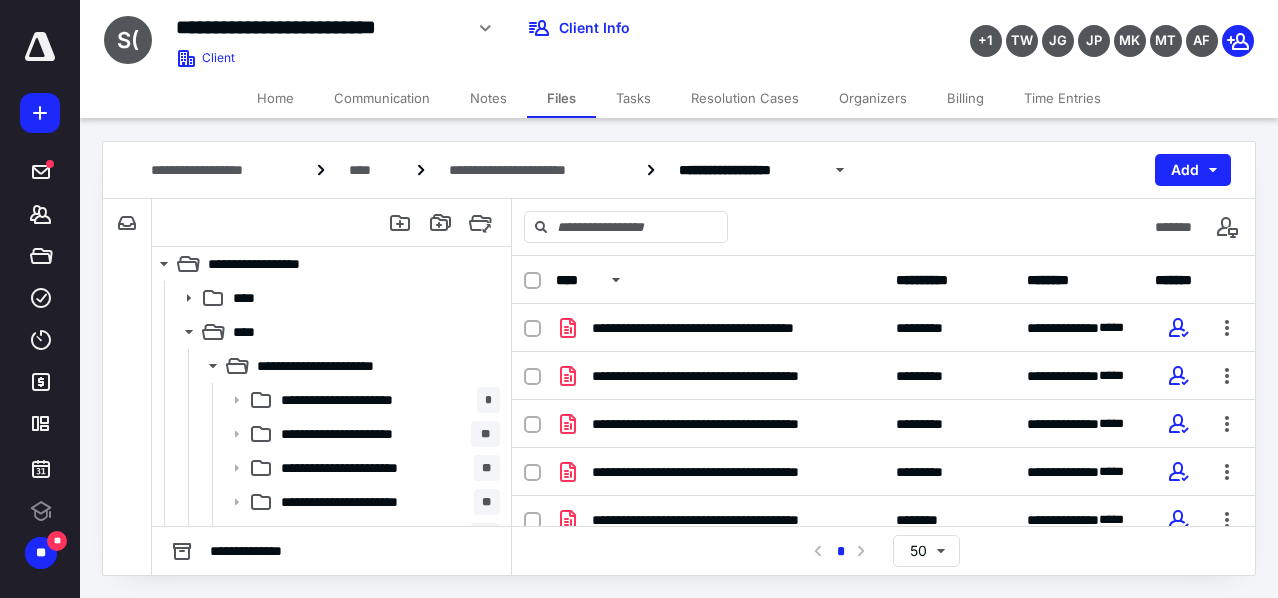 scroll, scrollTop: 0, scrollLeft: 0, axis: both 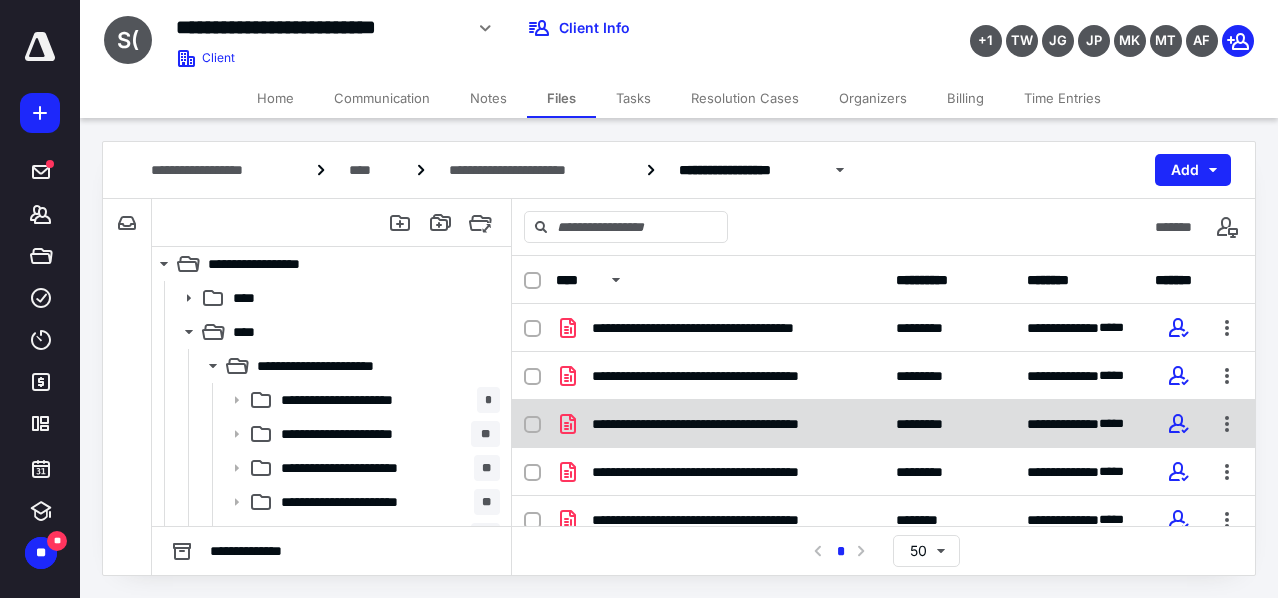 click on "**********" at bounding box center [720, 424] 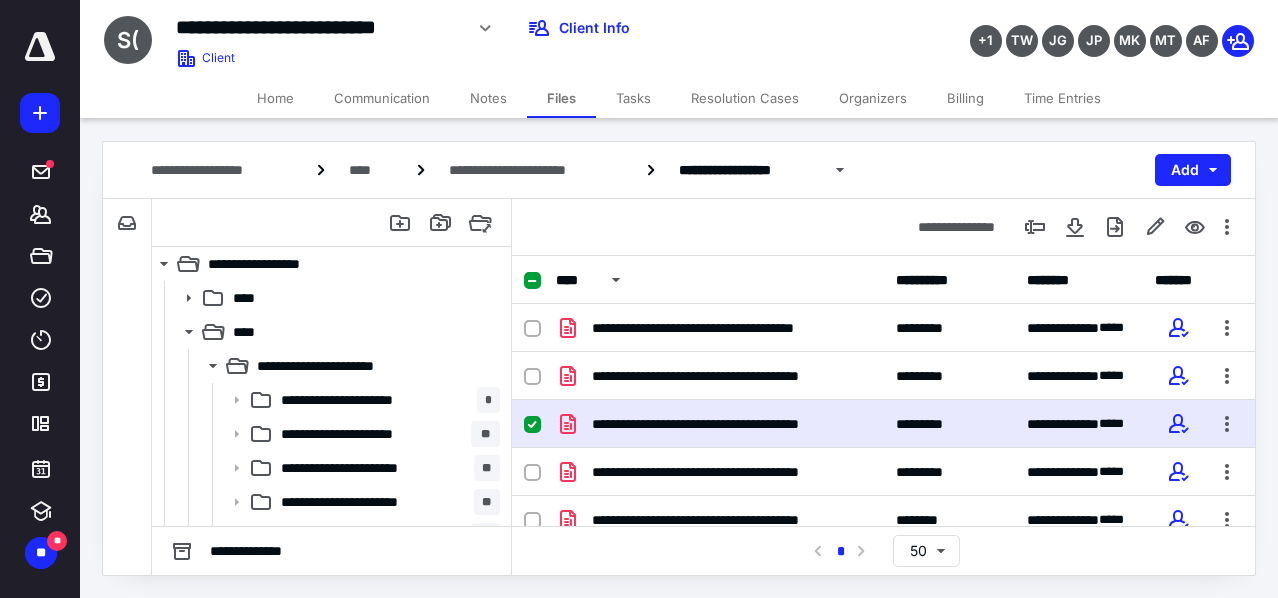 checkbox on "true" 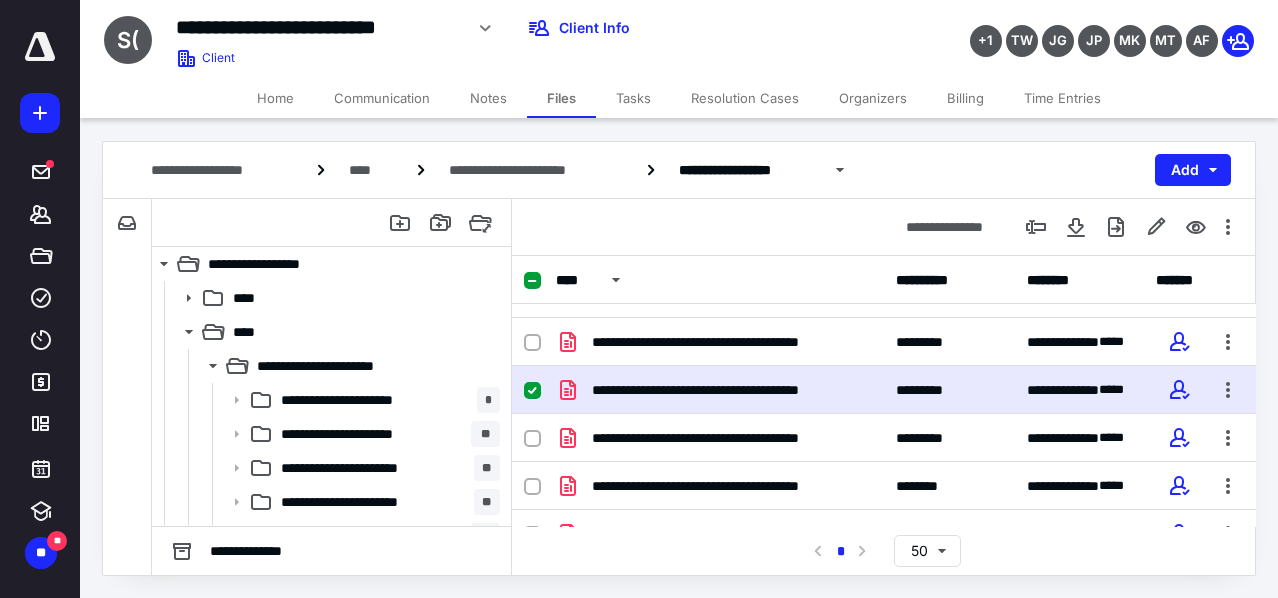 scroll, scrollTop: 0, scrollLeft: 0, axis: both 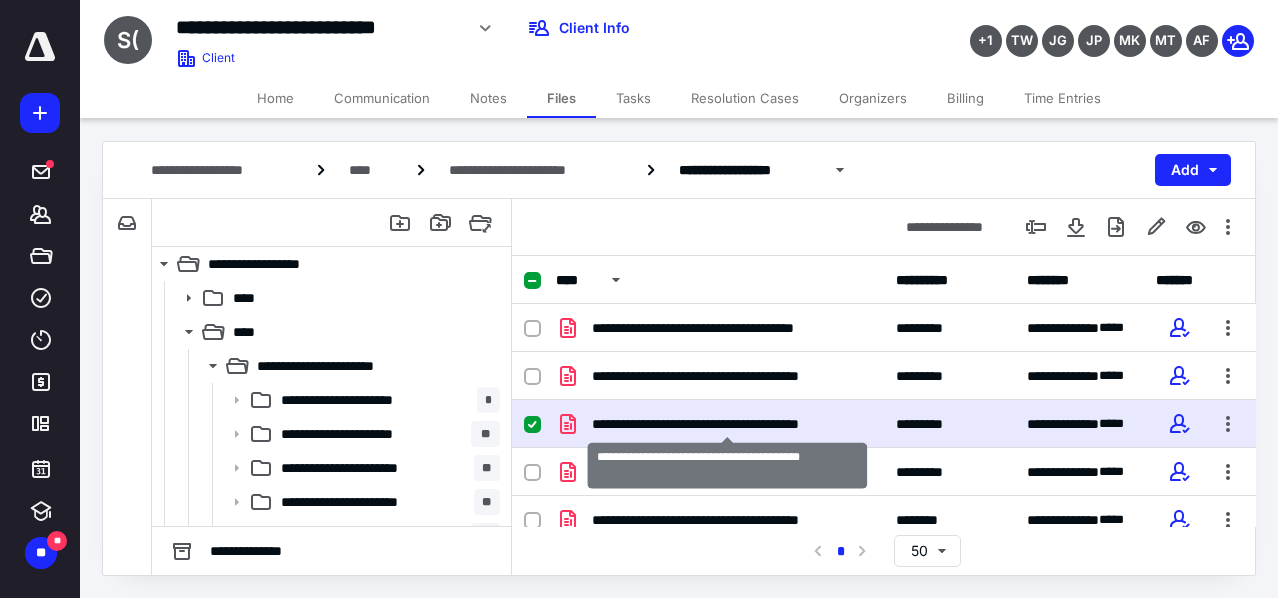 click on "**********" at bounding box center (728, 424) 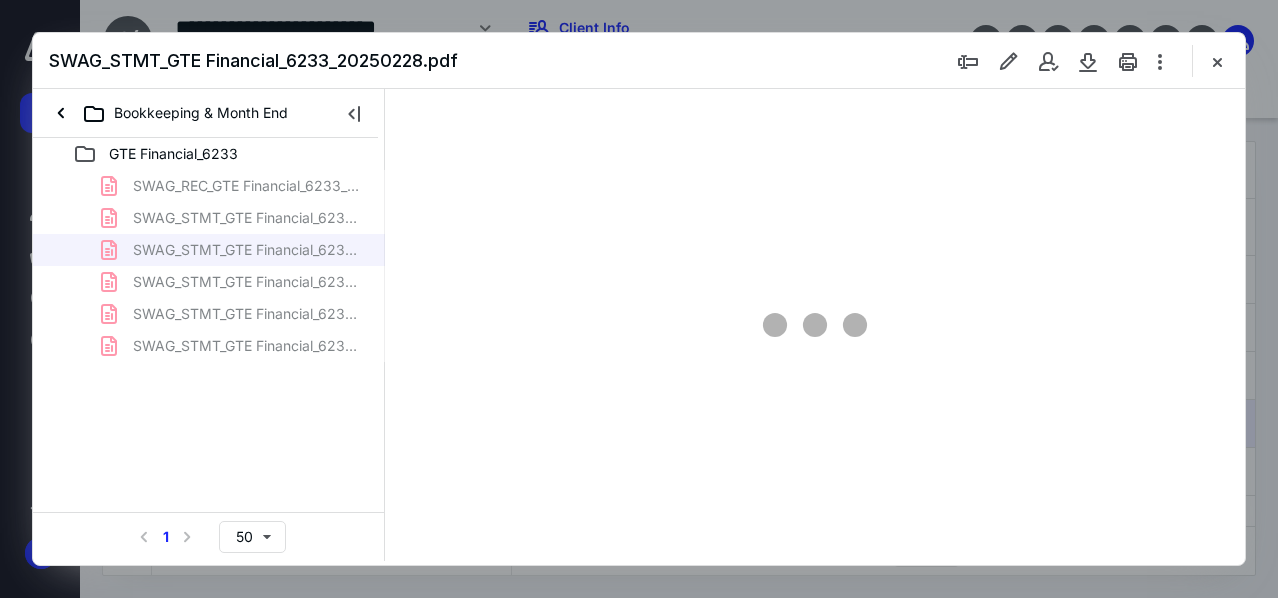scroll, scrollTop: 0, scrollLeft: 0, axis: both 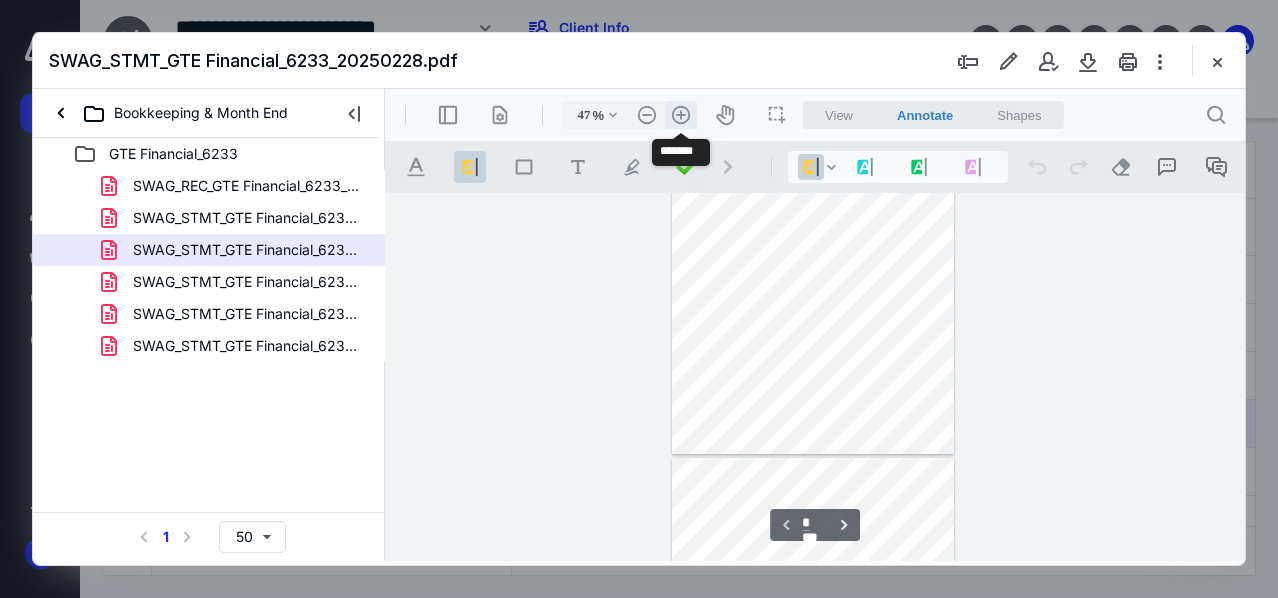 click on ".cls-1{fill:#abb0c4;} icon - header - zoom - in - line" at bounding box center (681, 115) 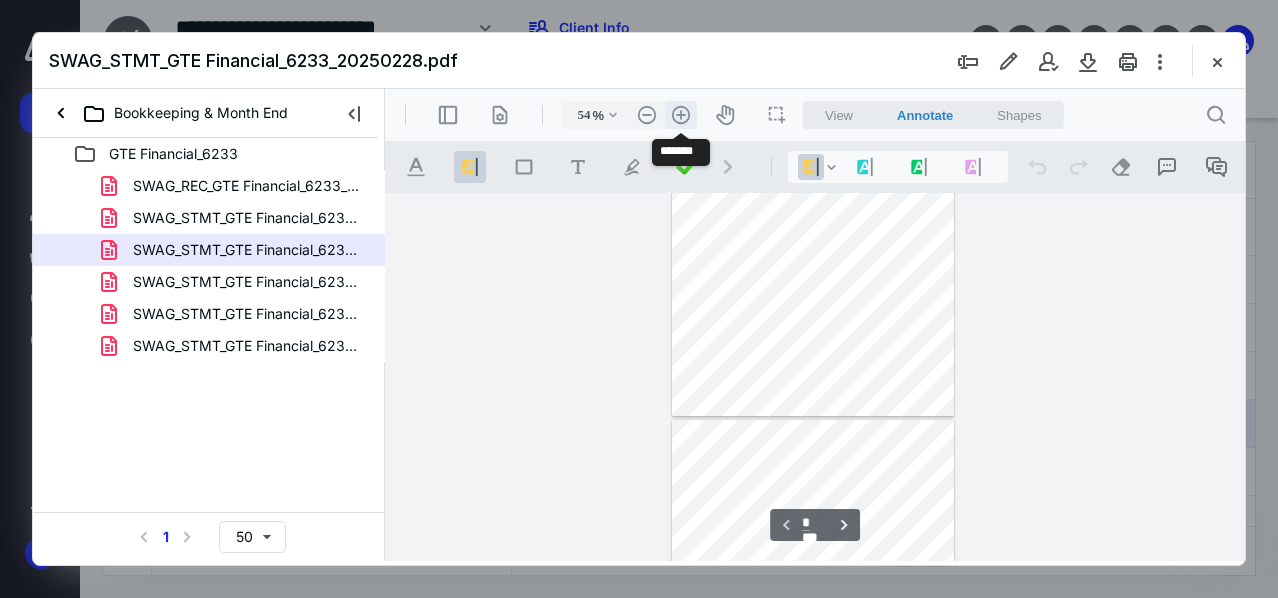 click on ".cls-1{fill:#abb0c4;} icon - header - zoom - in - line" at bounding box center [681, 115] 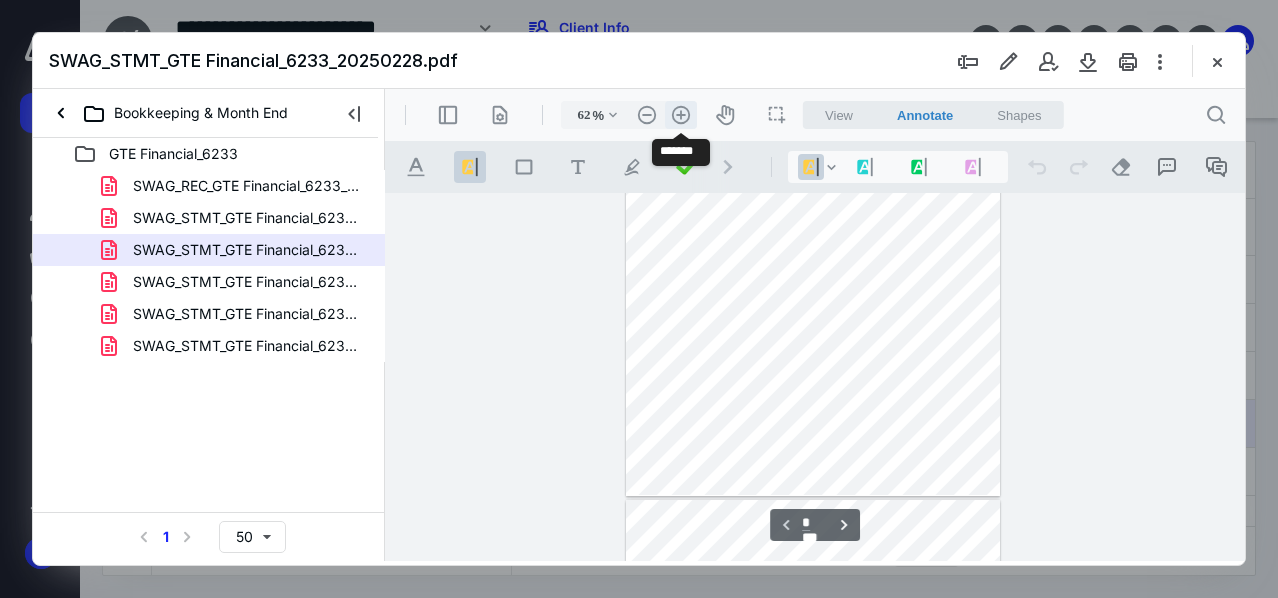 click on ".cls-1{fill:#abb0c4;} icon - header - zoom - in - line" at bounding box center [681, 115] 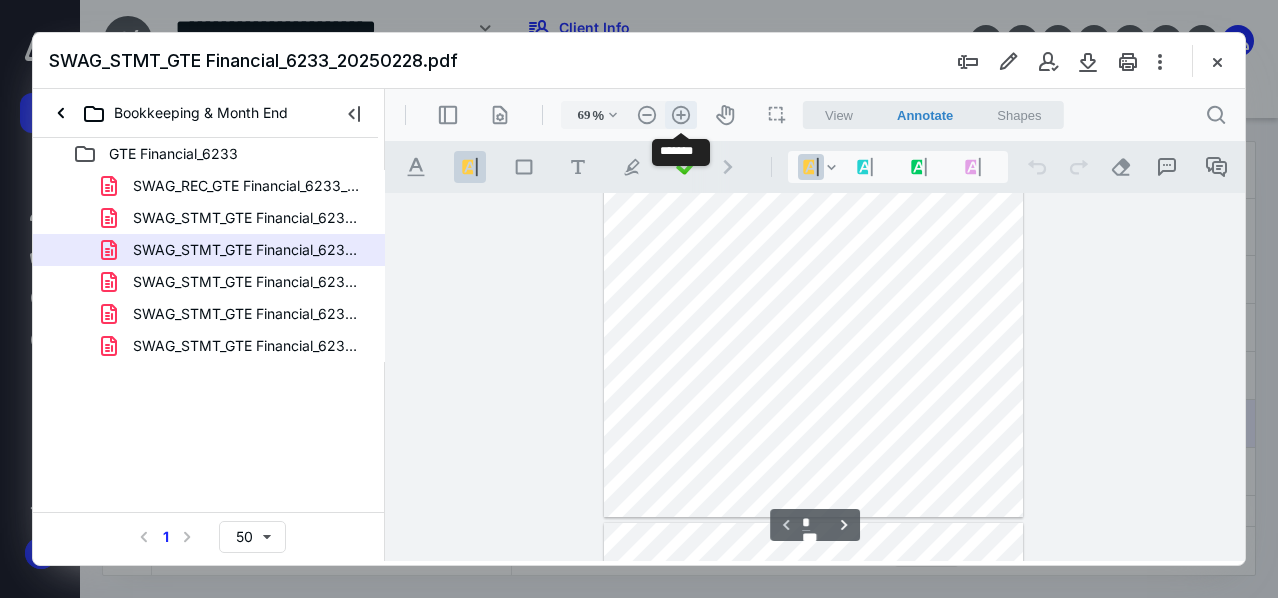 click on ".cls-1{fill:#abb0c4;} icon - header - zoom - in - line" at bounding box center (681, 115) 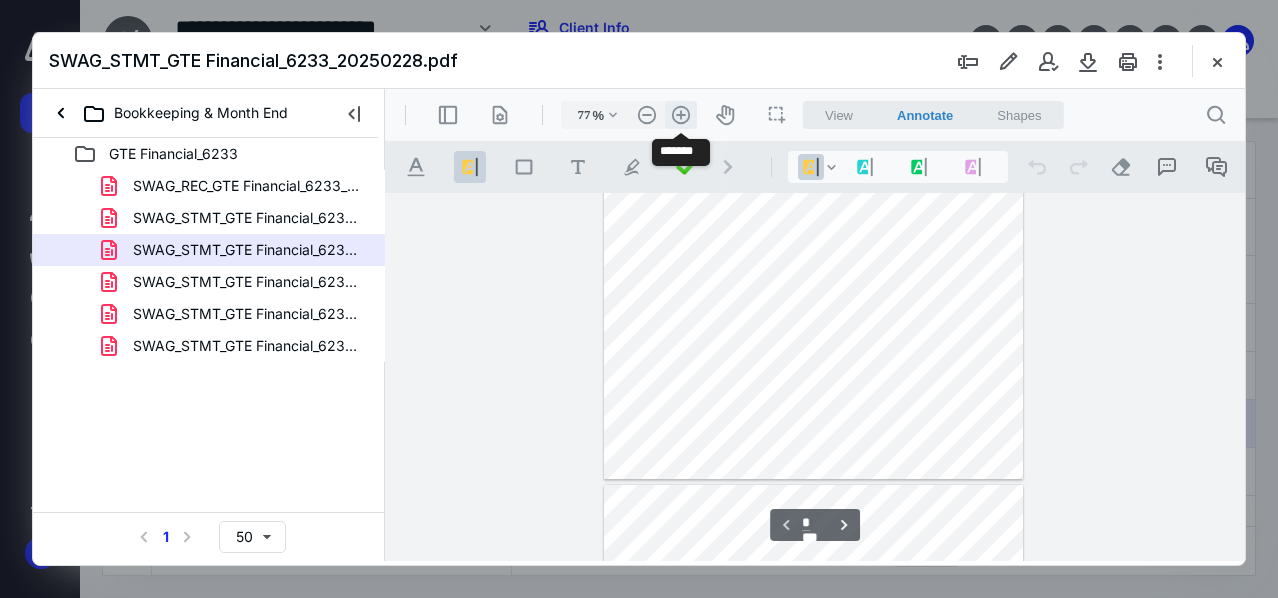 click on ".cls-1{fill:#abb0c4;} icon - header - zoom - in - line" at bounding box center [681, 115] 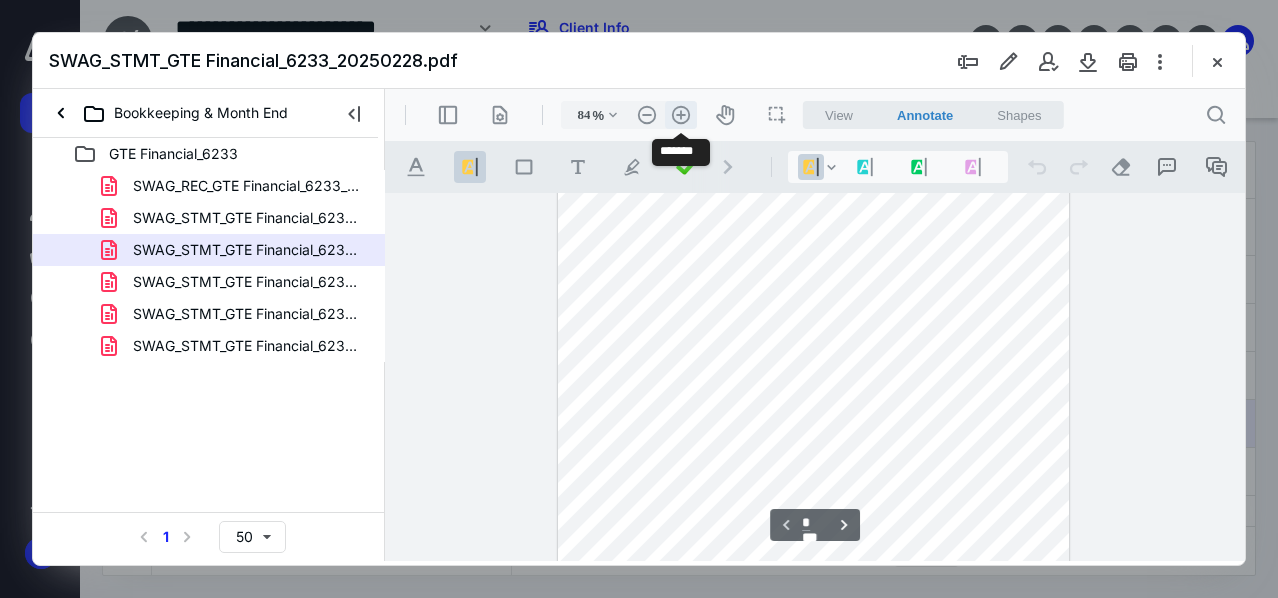 scroll, scrollTop: 299, scrollLeft: 0, axis: vertical 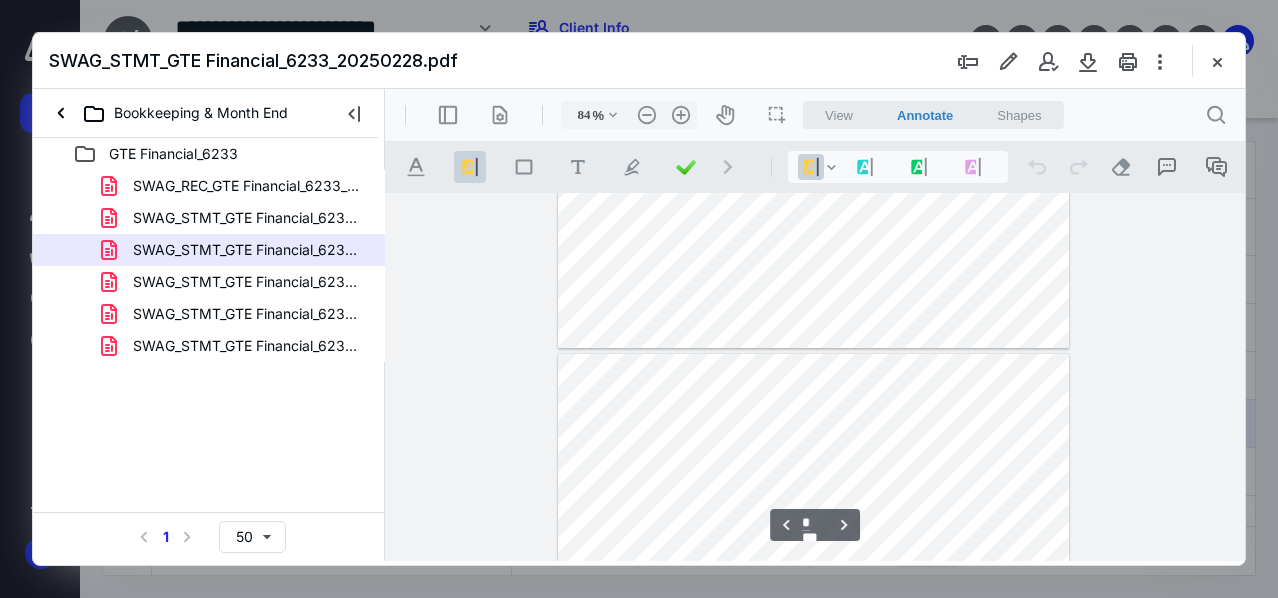 type on "*" 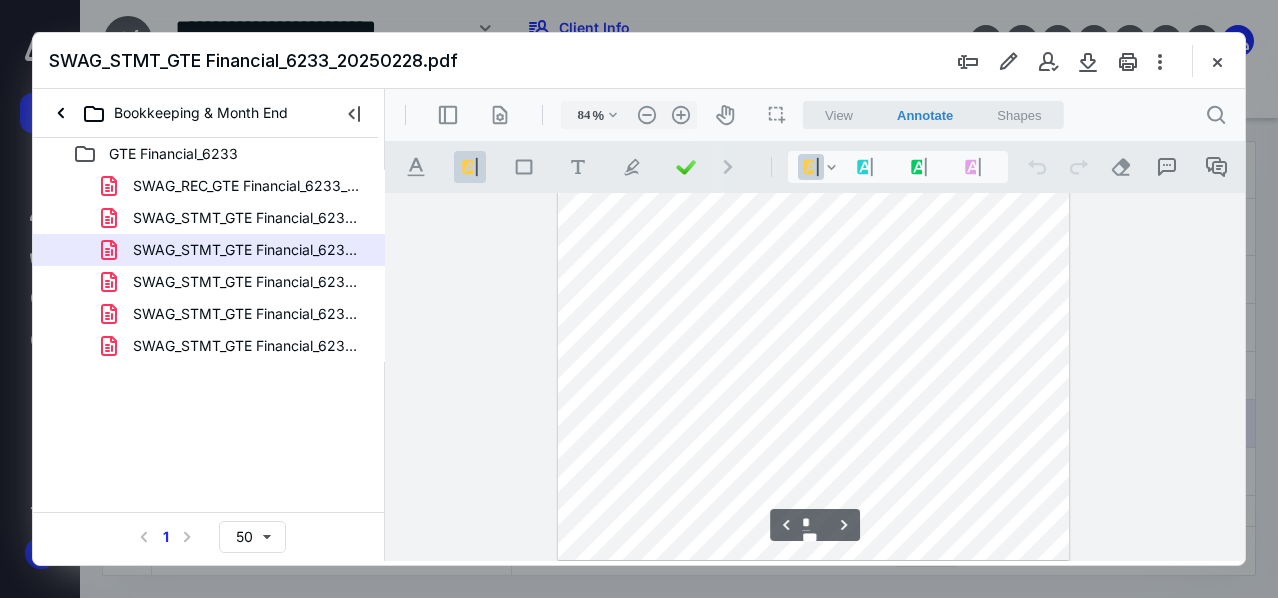 scroll, scrollTop: 2942, scrollLeft: 0, axis: vertical 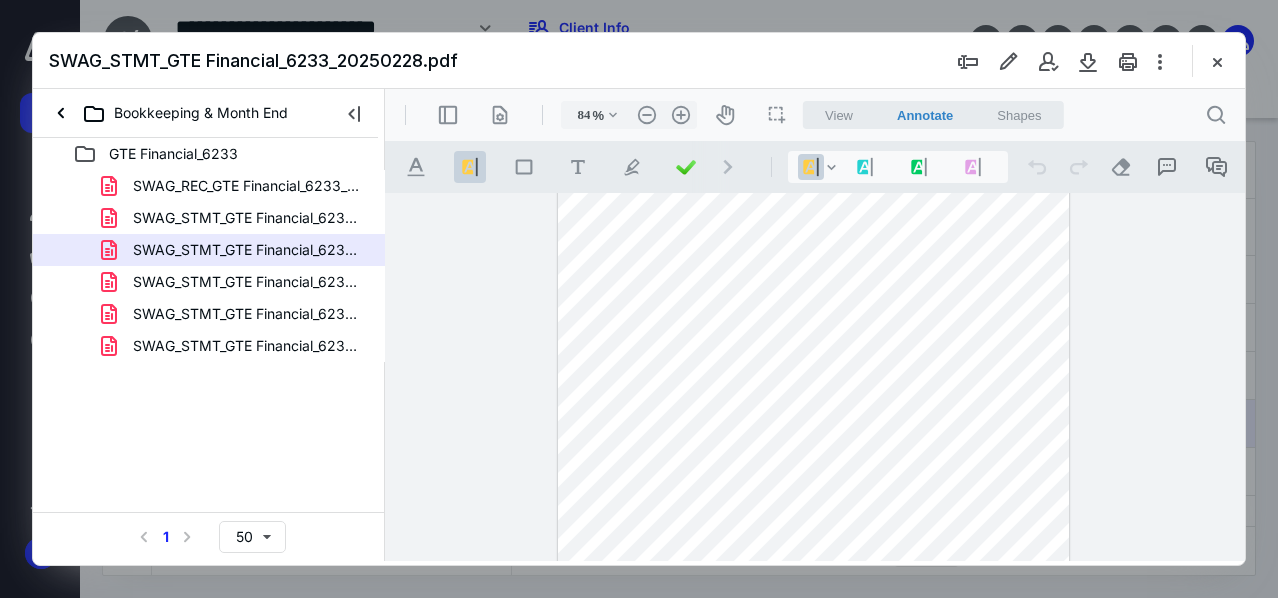drag, startPoint x: 1215, startPoint y: 61, endPoint x: 1192, endPoint y: 69, distance: 24.351591 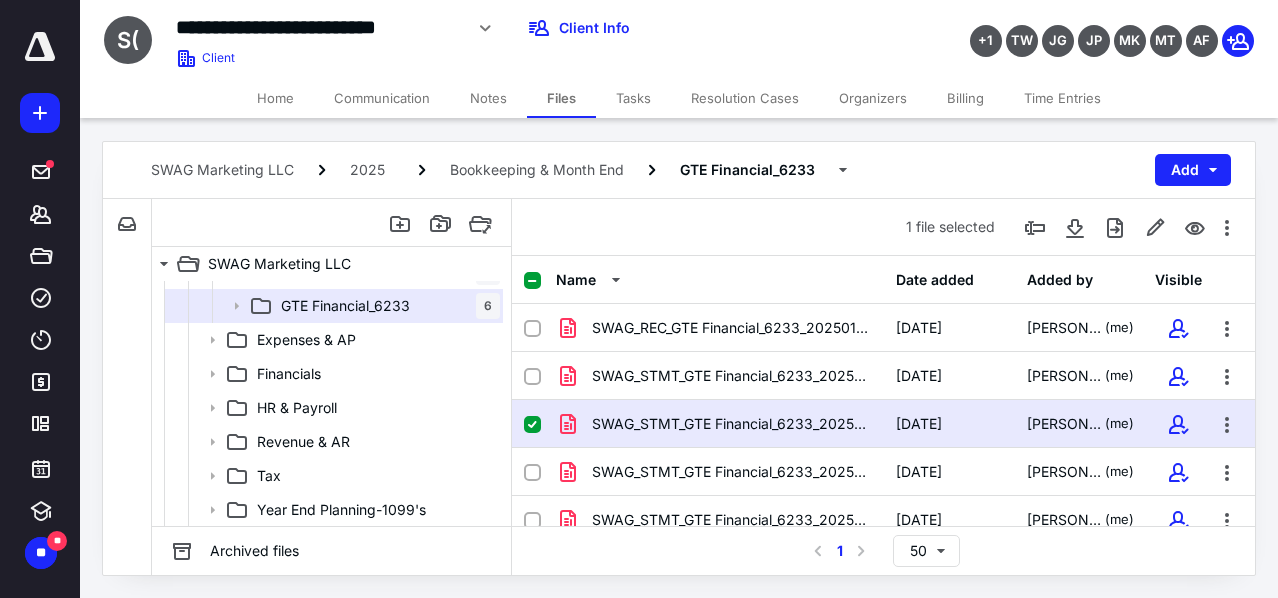 scroll, scrollTop: 300, scrollLeft: 0, axis: vertical 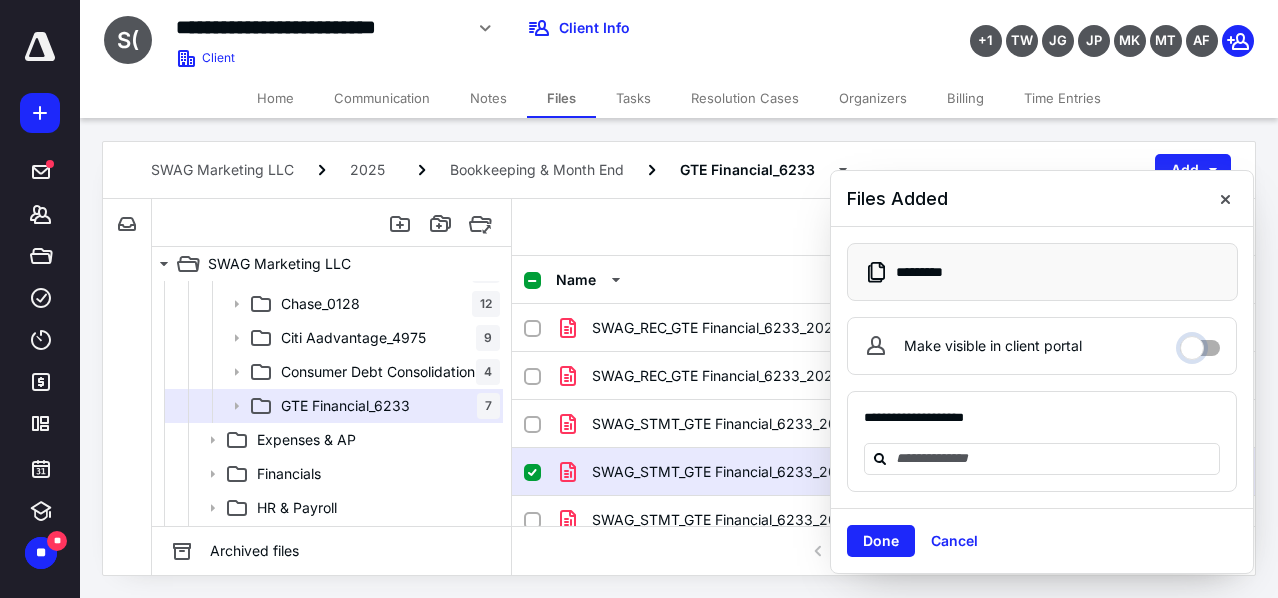 click on "Make visible in client portal" at bounding box center [1200, 343] 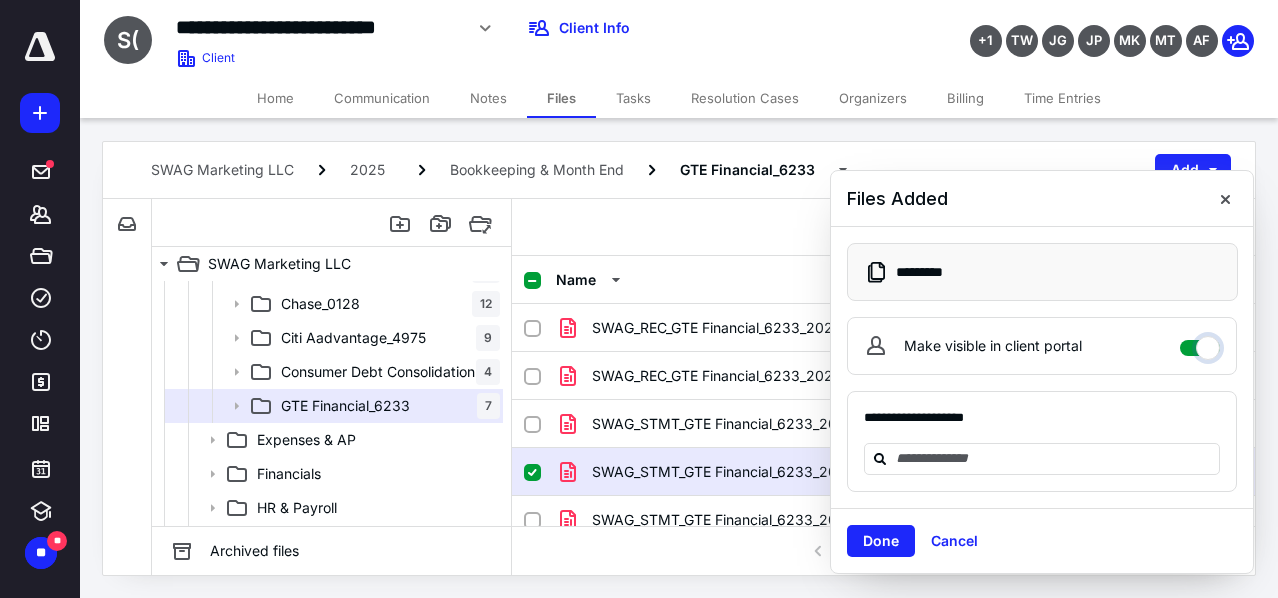 checkbox on "****" 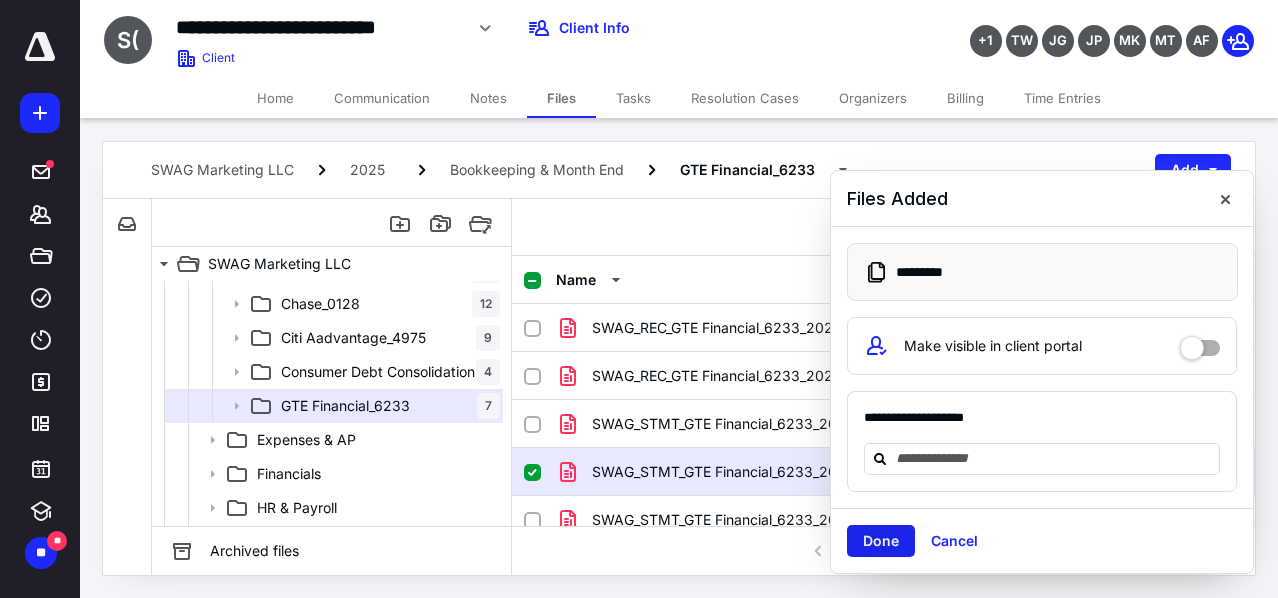 click on "Done" at bounding box center [881, 541] 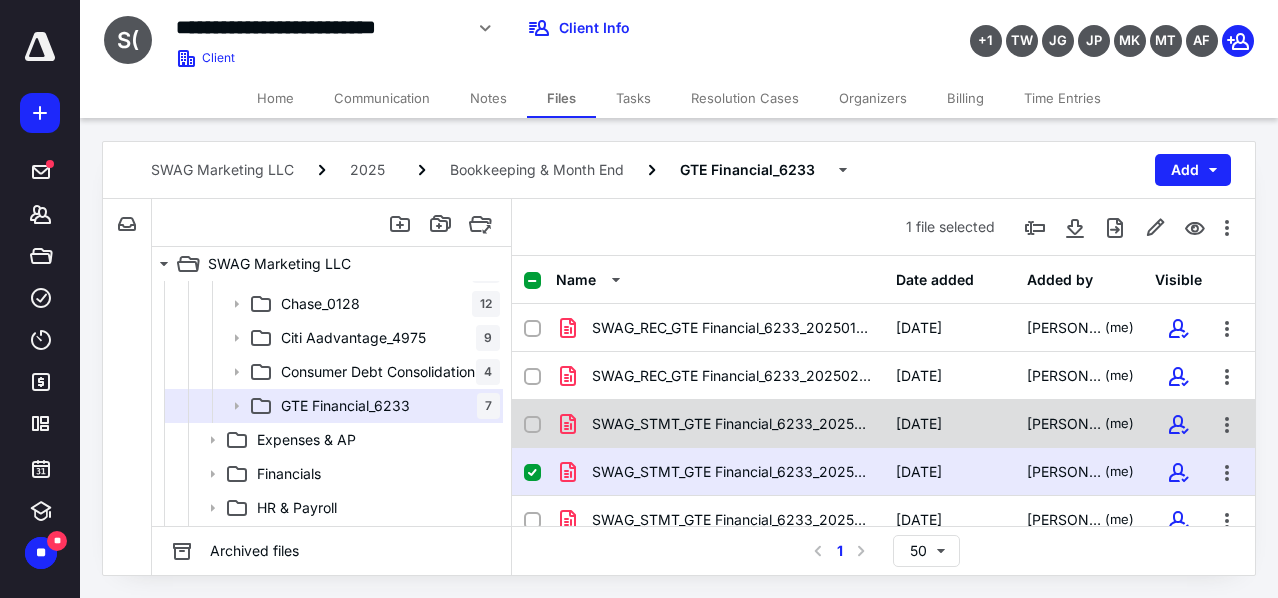 scroll, scrollTop: 100, scrollLeft: 0, axis: vertical 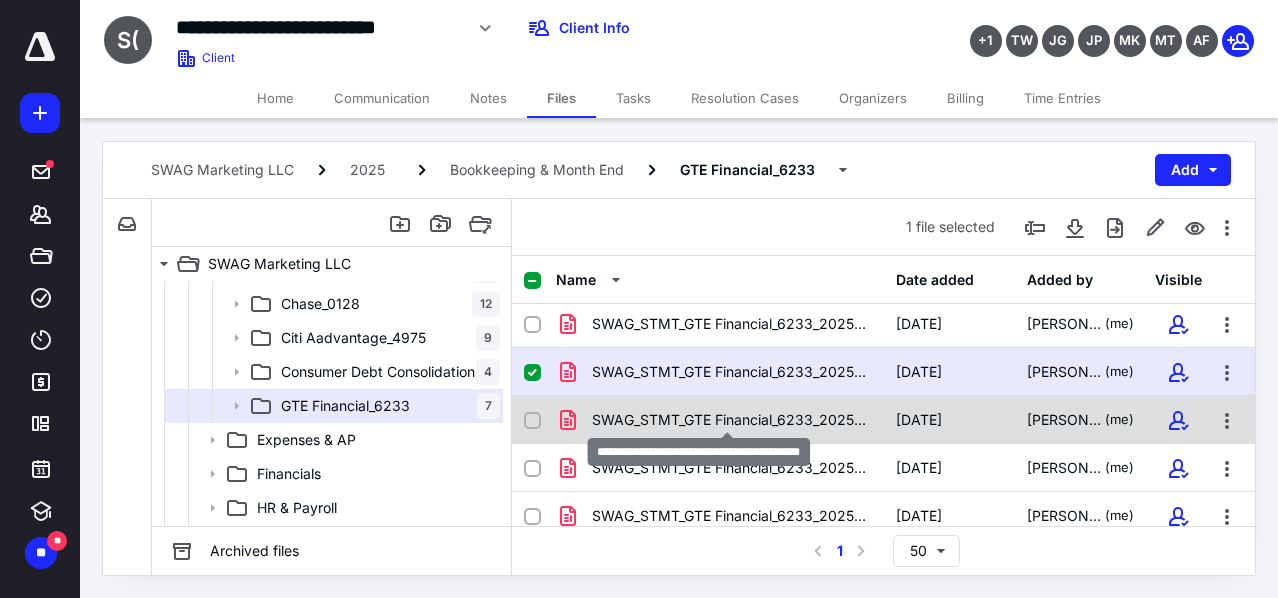 click on "SWAG_STMT_GTE Financial_6233_20250331.pdf" at bounding box center [732, 420] 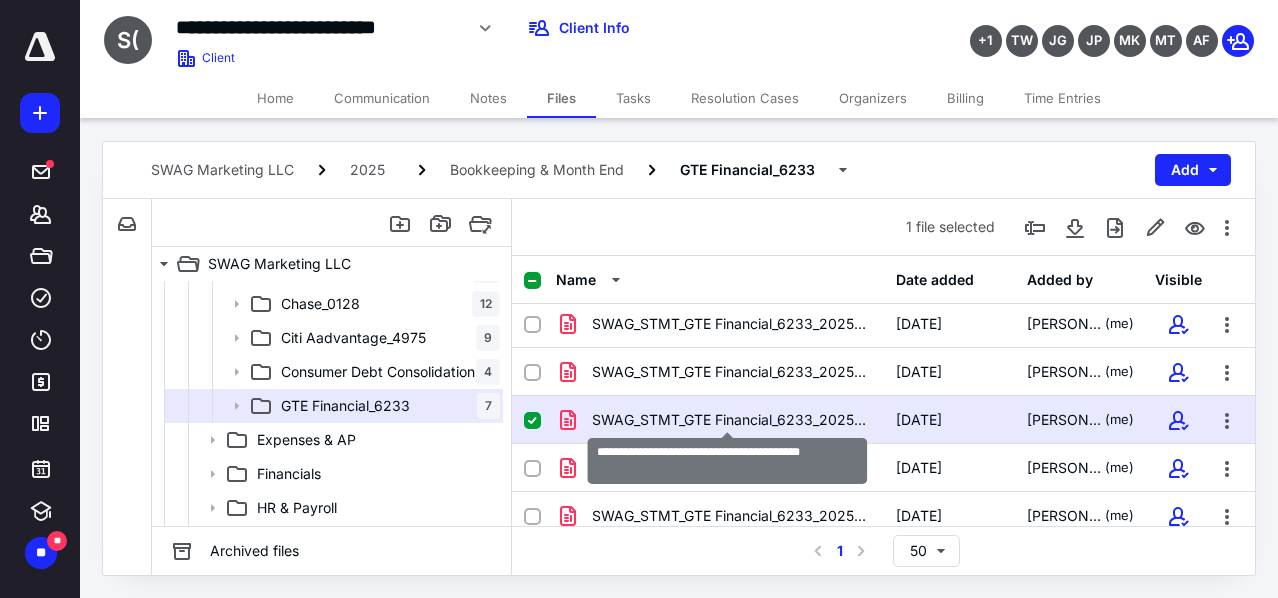 click on "SWAG_STMT_GTE Financial_6233_20250331.pdf" at bounding box center [732, 420] 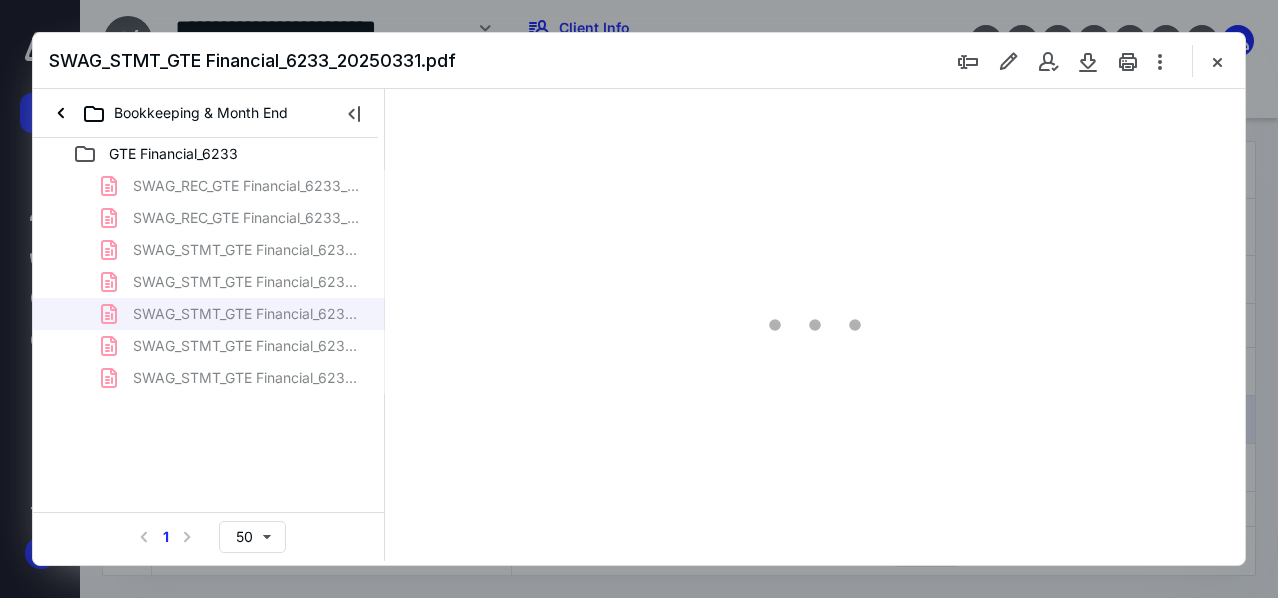 scroll, scrollTop: 0, scrollLeft: 0, axis: both 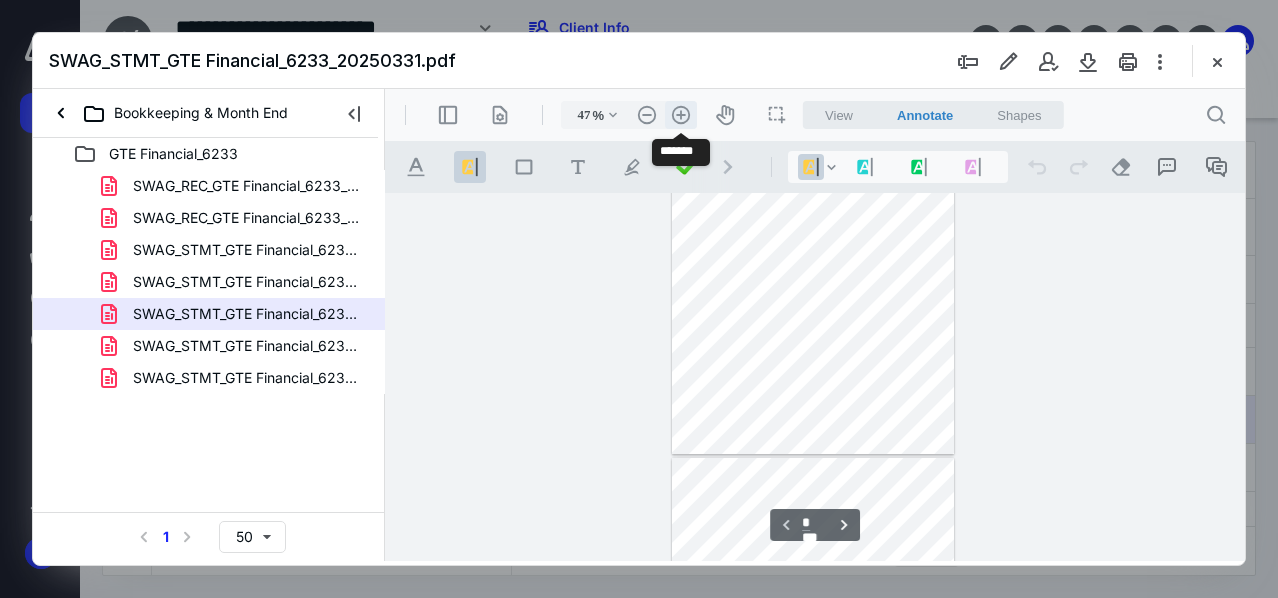 click on ".cls-1{fill:#abb0c4;} icon - header - zoom - in - line" at bounding box center (681, 115) 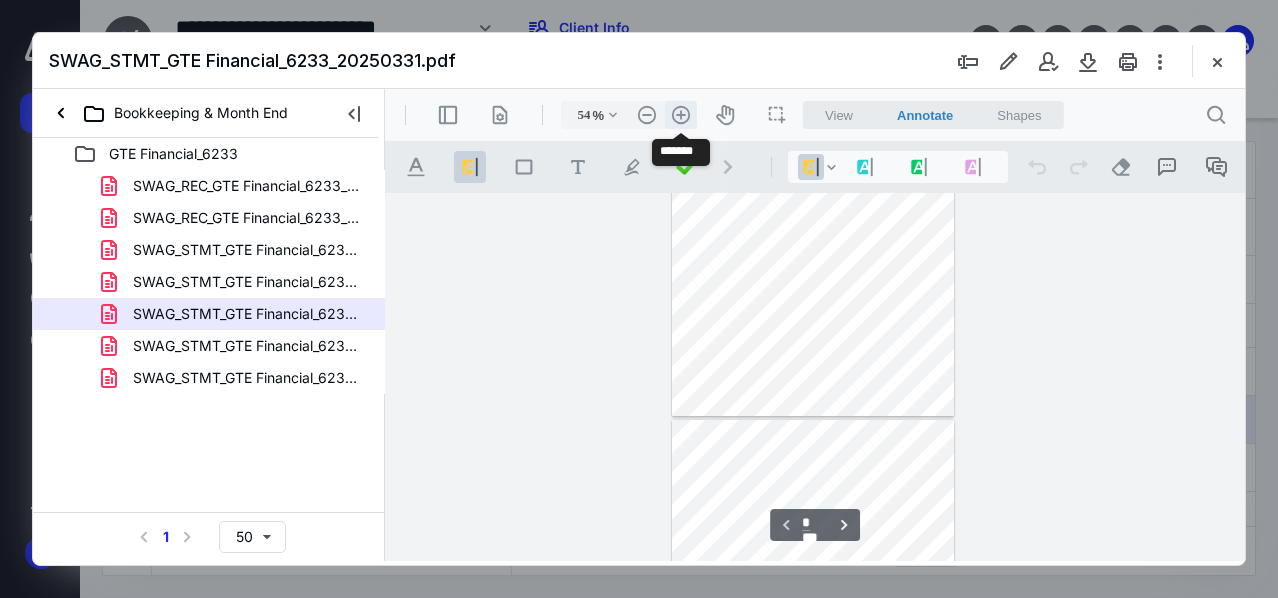 click on ".cls-1{fill:#abb0c4;} icon - header - zoom - in - line" at bounding box center (681, 115) 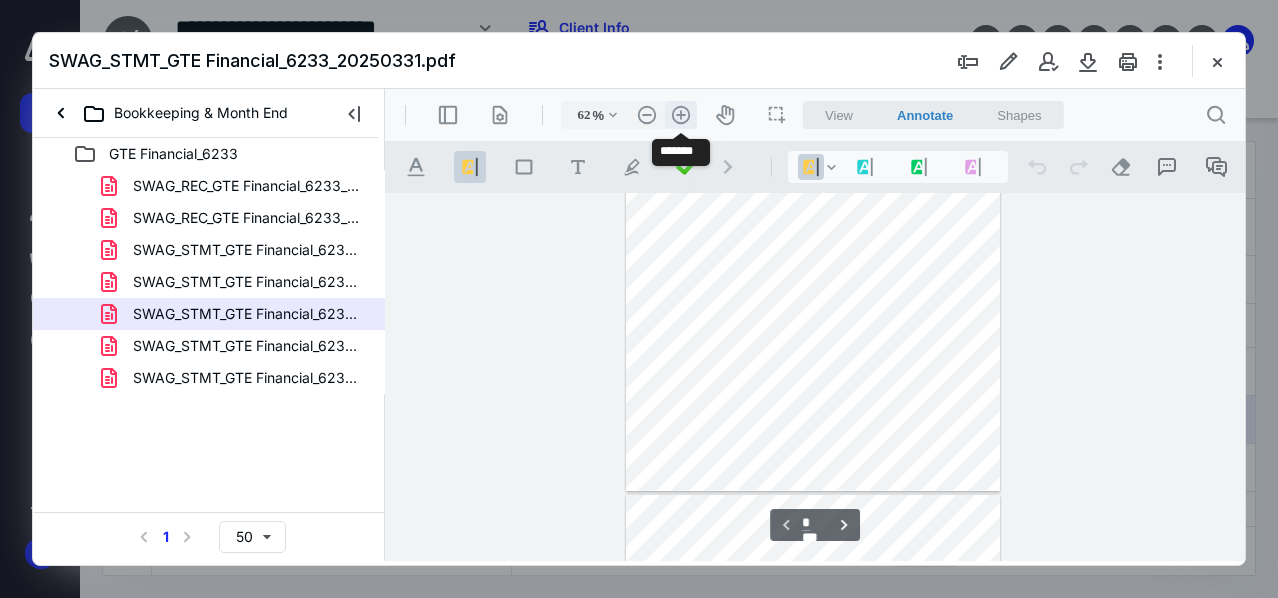 click on ".cls-1{fill:#abb0c4;} icon - header - zoom - in - line" at bounding box center [681, 115] 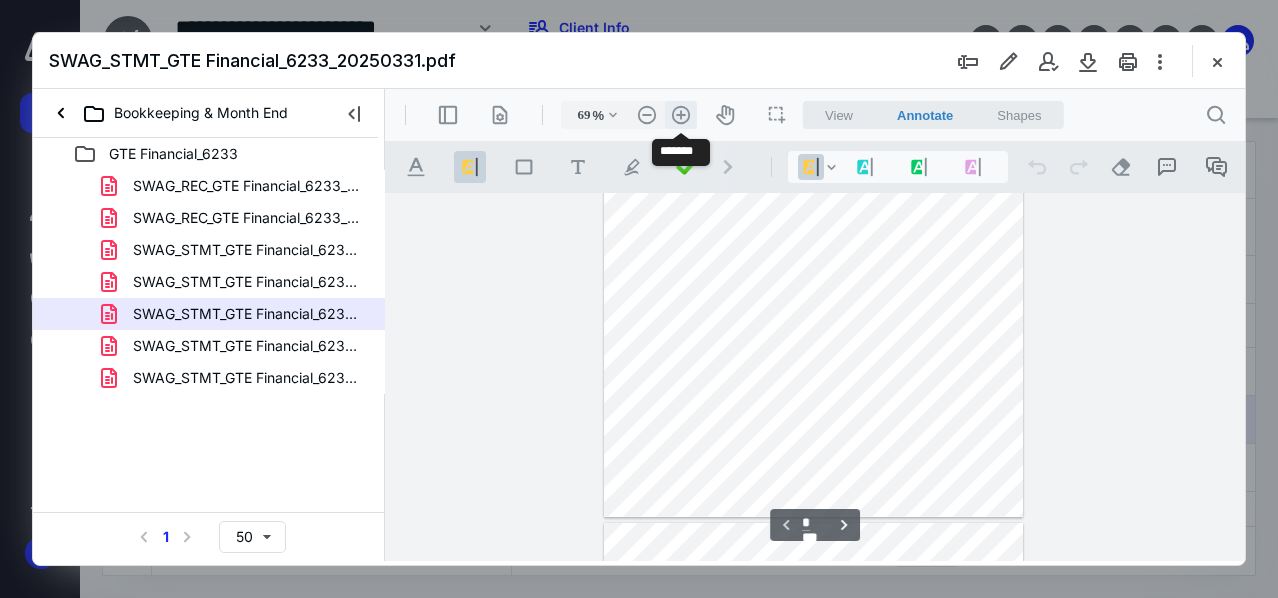 click on ".cls-1{fill:#abb0c4;} icon - header - zoom - in - line" at bounding box center (681, 115) 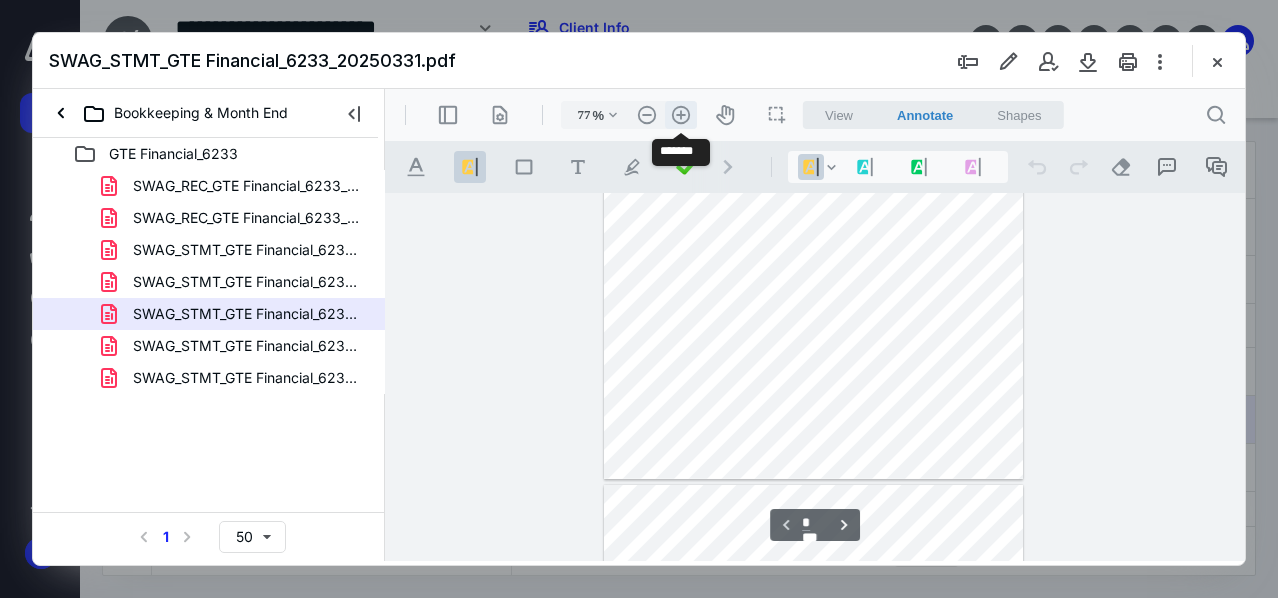 click on ".cls-1{fill:#abb0c4;} icon - header - zoom - in - line" at bounding box center [681, 115] 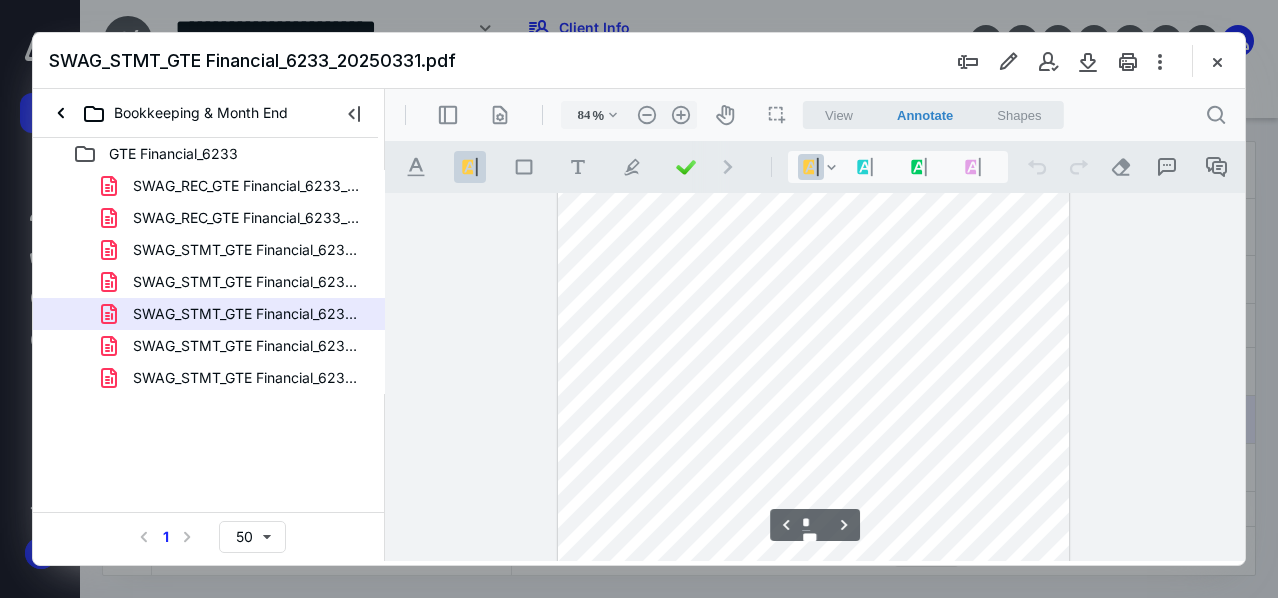 scroll, scrollTop: 799, scrollLeft: 0, axis: vertical 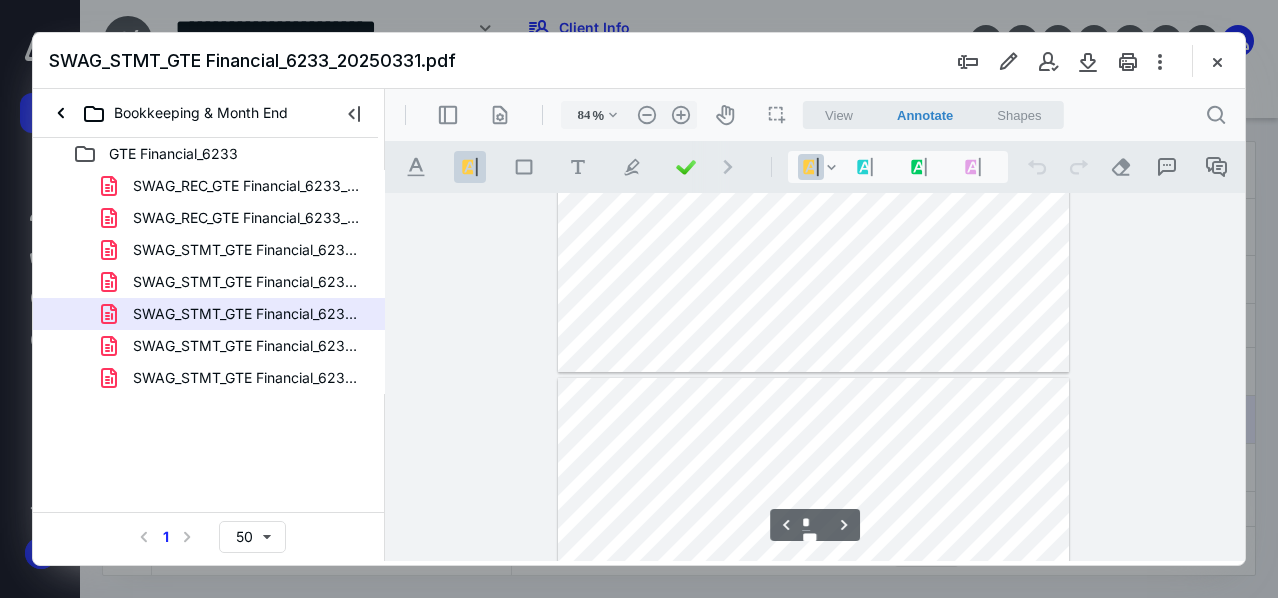 type on "*" 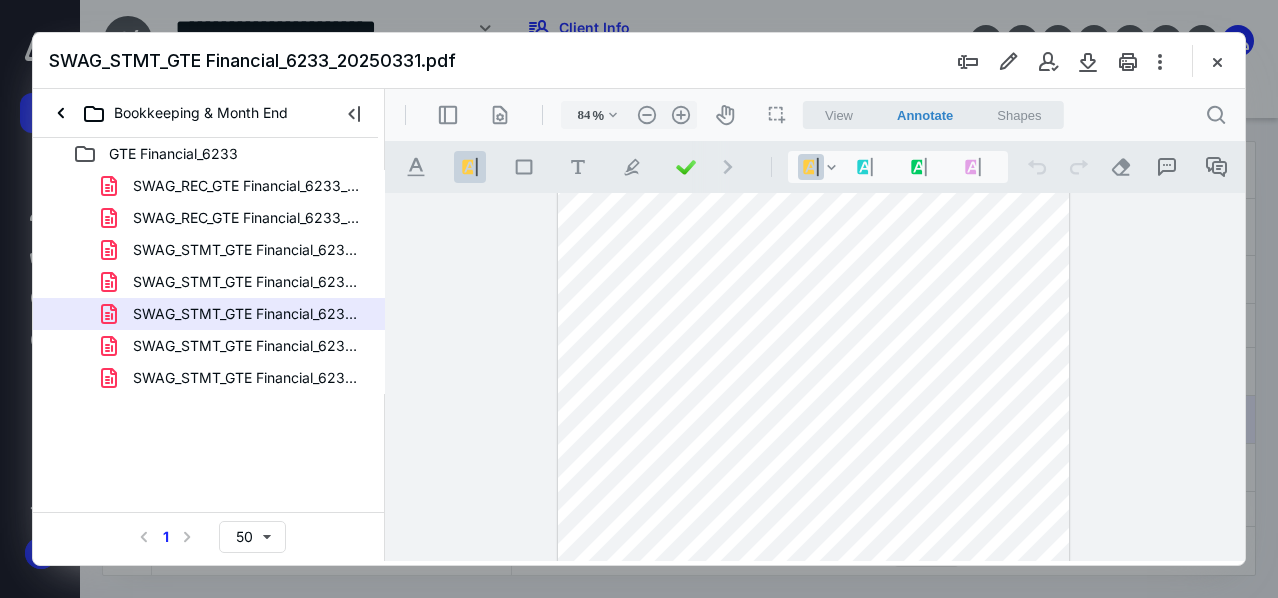 drag, startPoint x: 239, startPoint y: 345, endPoint x: 8, endPoint y: 439, distance: 249.39326 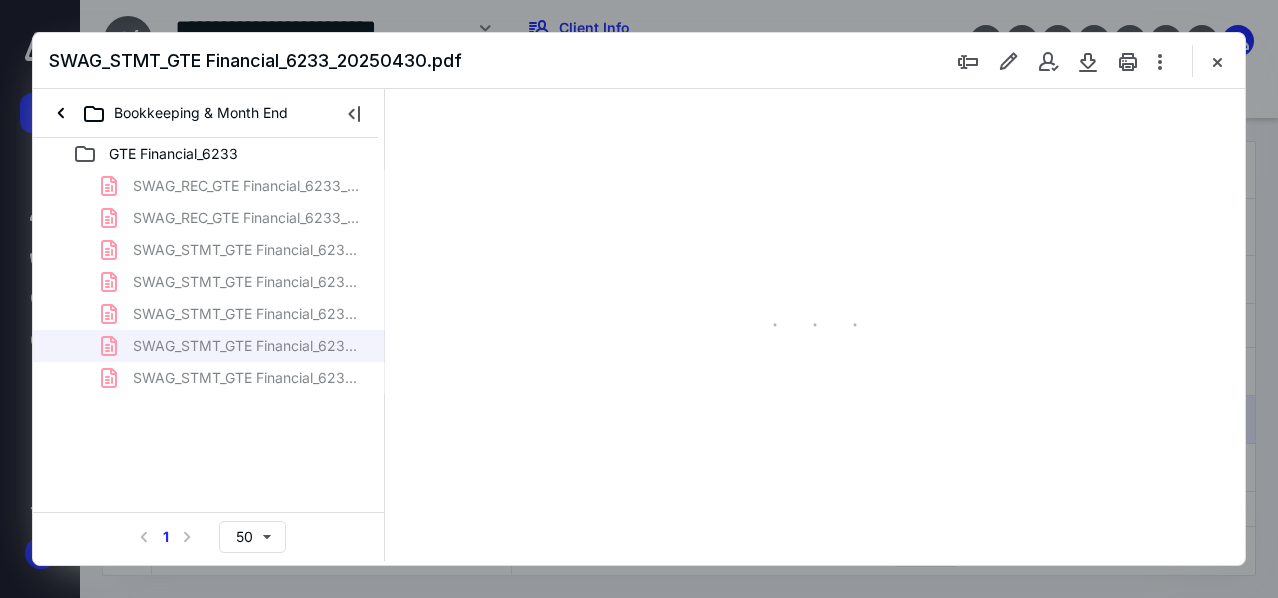 scroll, scrollTop: 106, scrollLeft: 0, axis: vertical 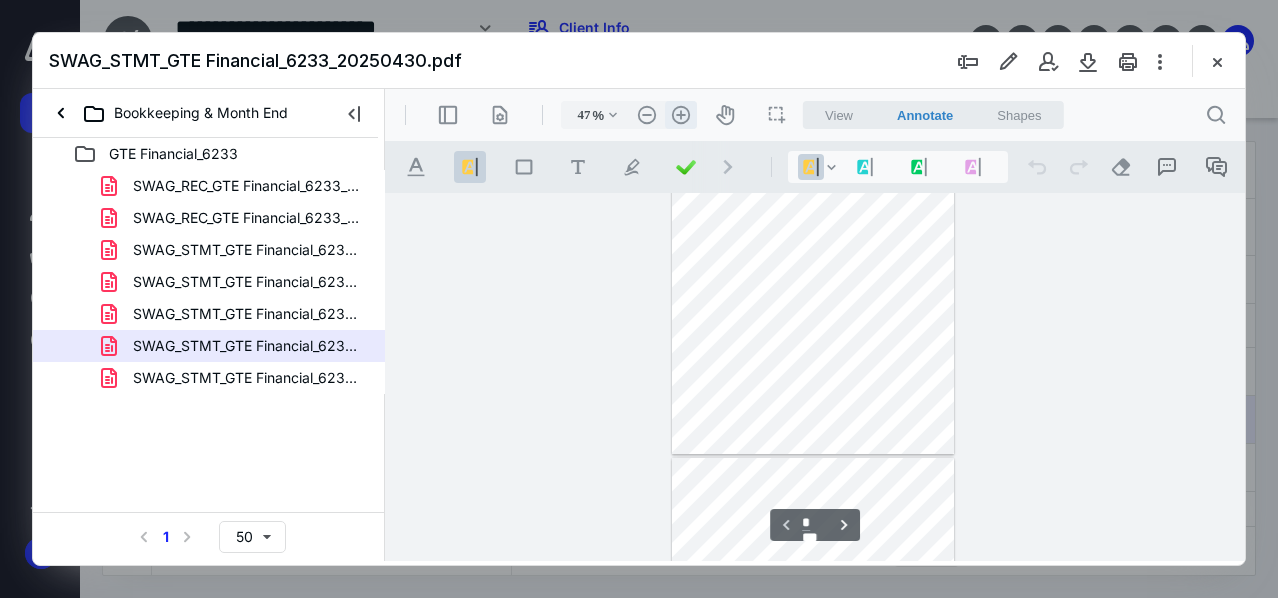 click on ".cls-1{fill:#abb0c4;} icon - header - zoom - in - line" at bounding box center [681, 115] 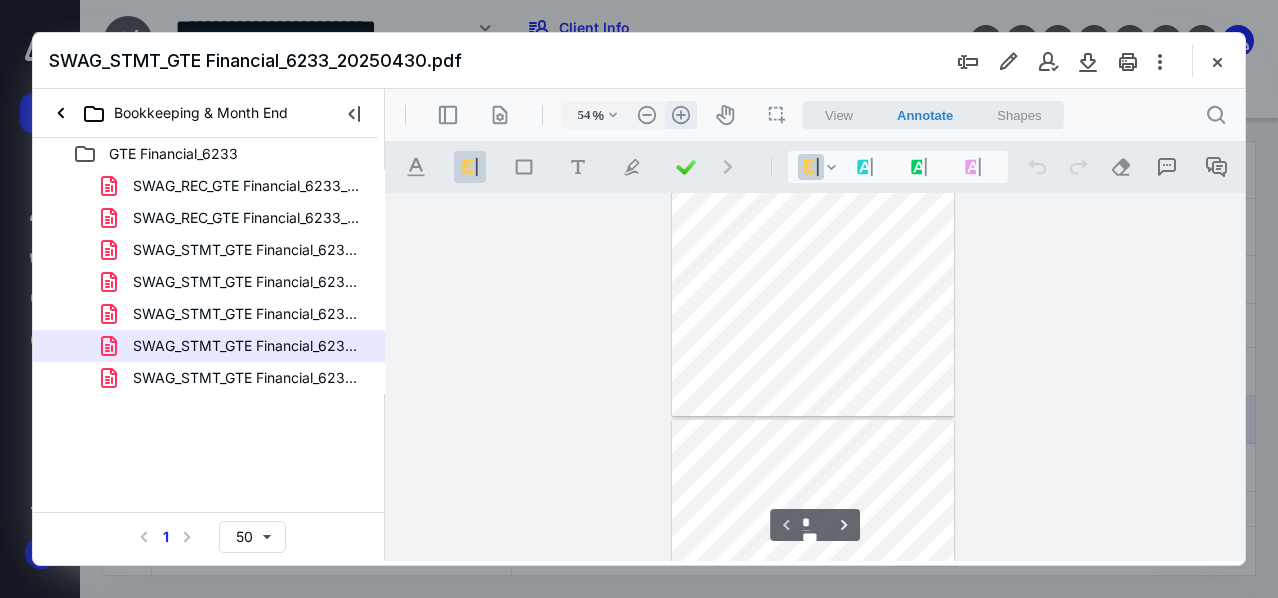 click on ".cls-1{fill:#abb0c4;} icon - header - zoom - in - line" at bounding box center (681, 115) 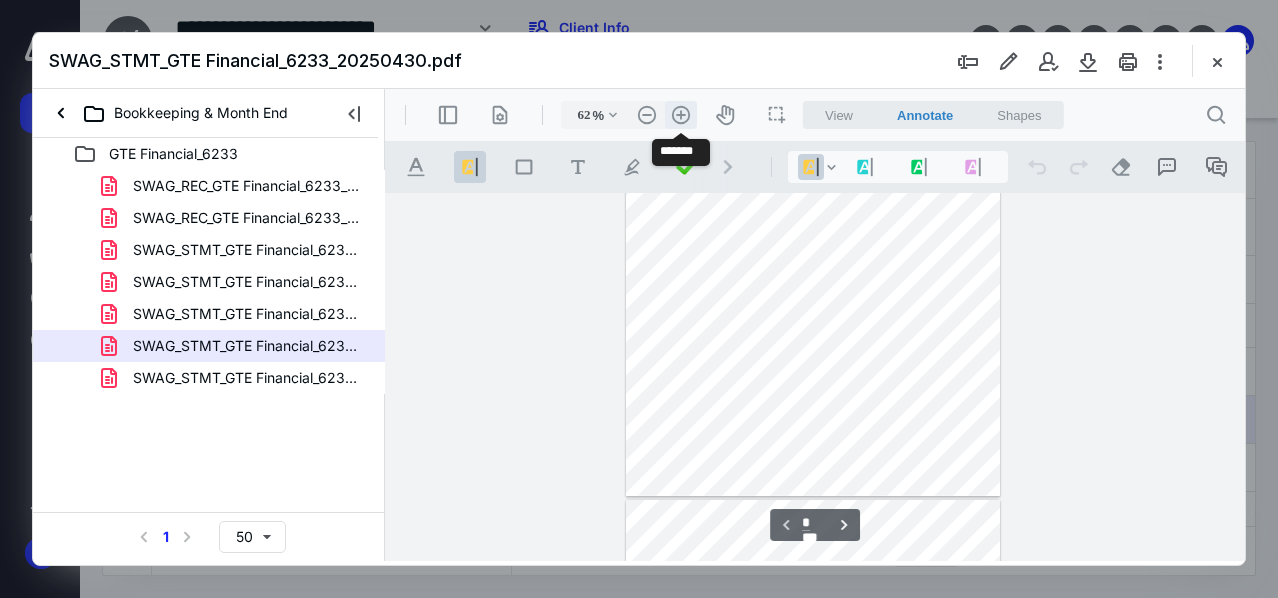 click on ".cls-1{fill:#abb0c4;} icon - header - zoom - in - line" at bounding box center [681, 115] 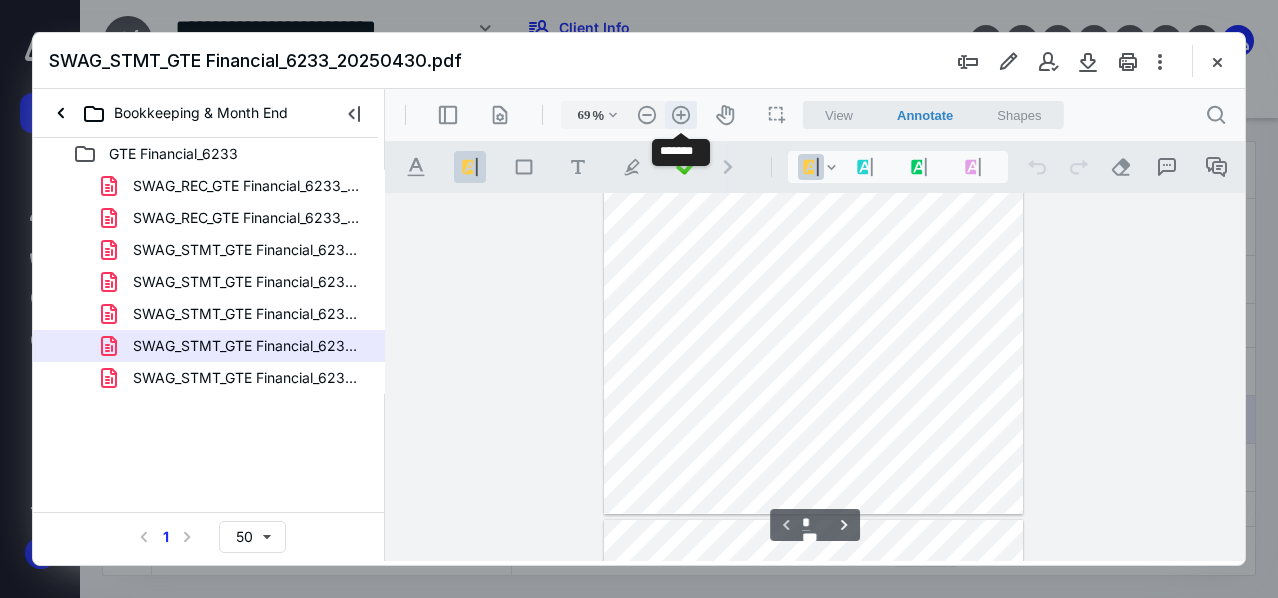 click on ".cls-1{fill:#abb0c4;} icon - header - zoom - in - line" at bounding box center [681, 115] 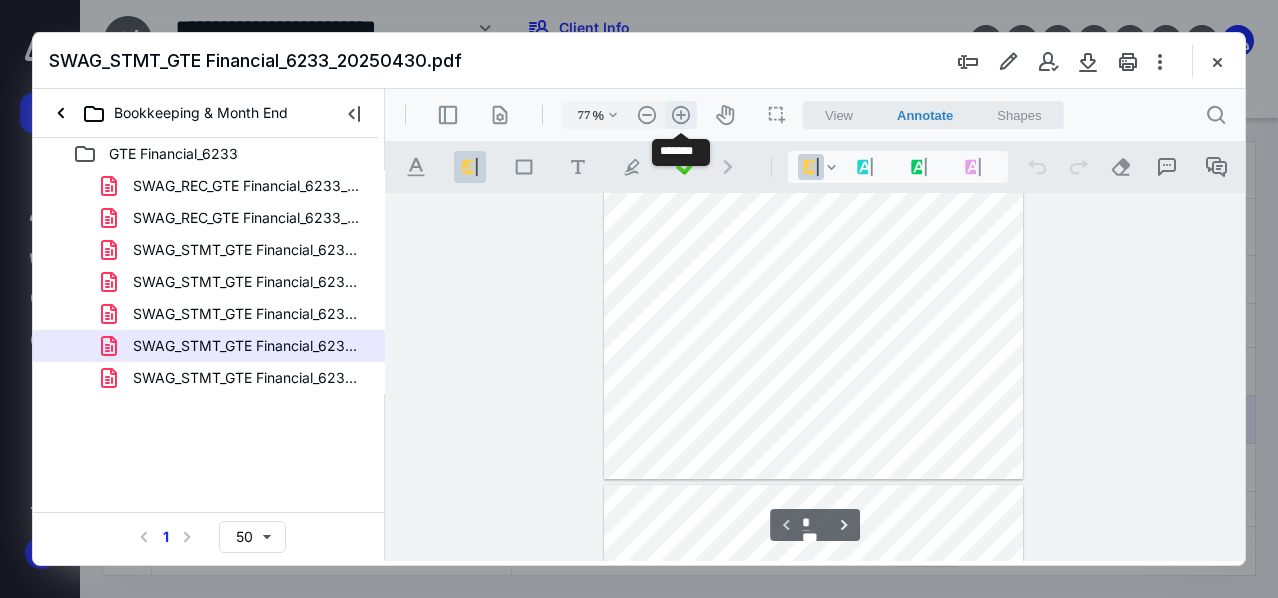 click on ".cls-1{fill:#abb0c4;} icon - header - zoom - in - line" at bounding box center (681, 115) 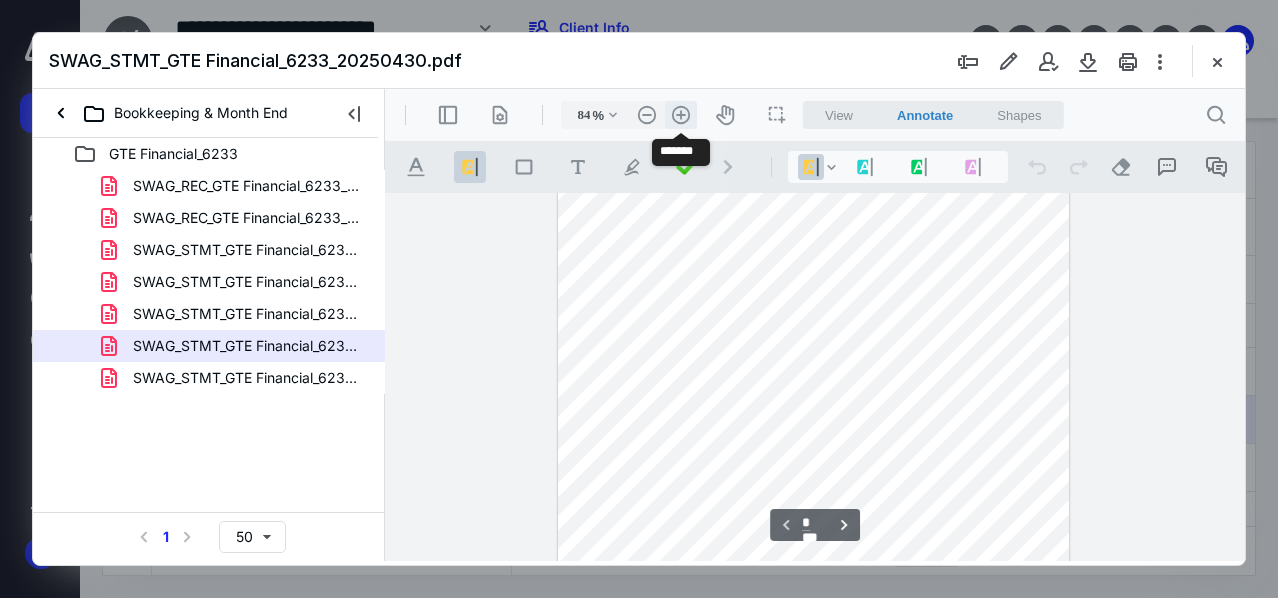 scroll, scrollTop: 428, scrollLeft: 0, axis: vertical 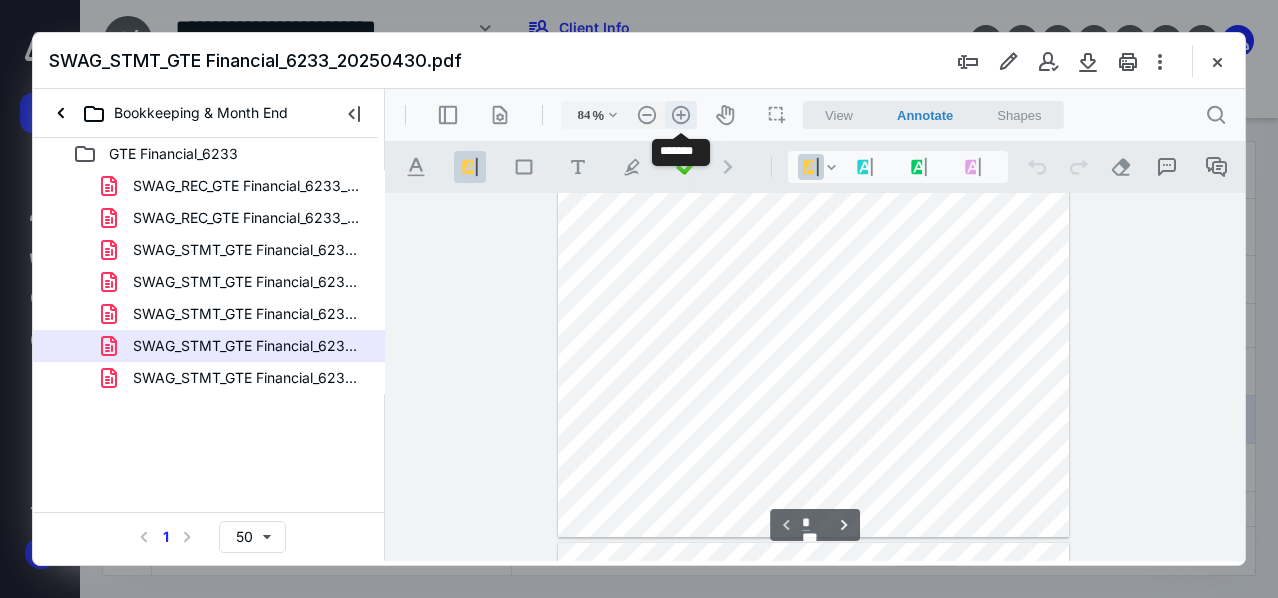 click on ".cls-1{fill:#abb0c4;} icon - header - zoom - in - line" at bounding box center (681, 115) 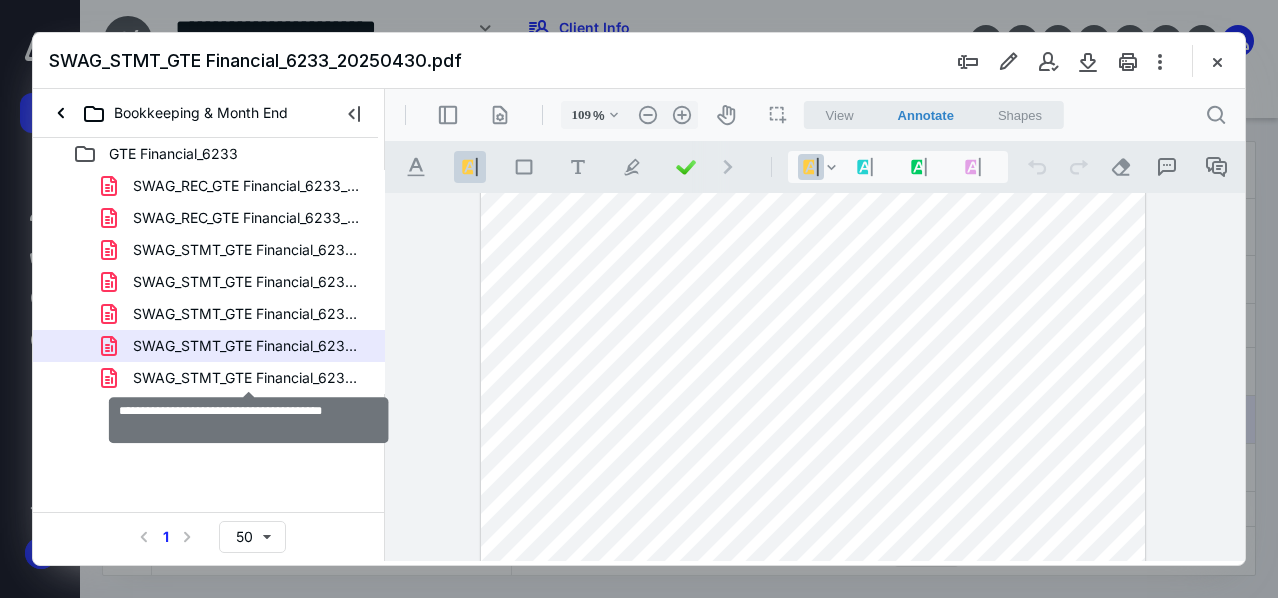 drag, startPoint x: 204, startPoint y: 379, endPoint x: 9, endPoint y: 397, distance: 195.82901 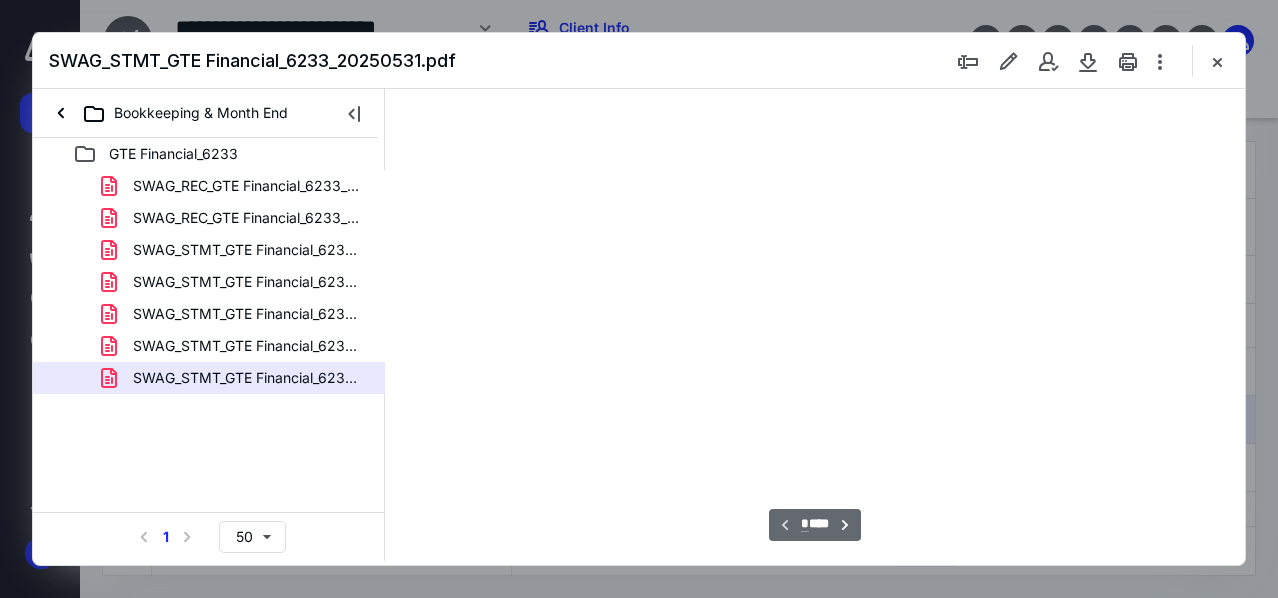scroll, scrollTop: 106, scrollLeft: 0, axis: vertical 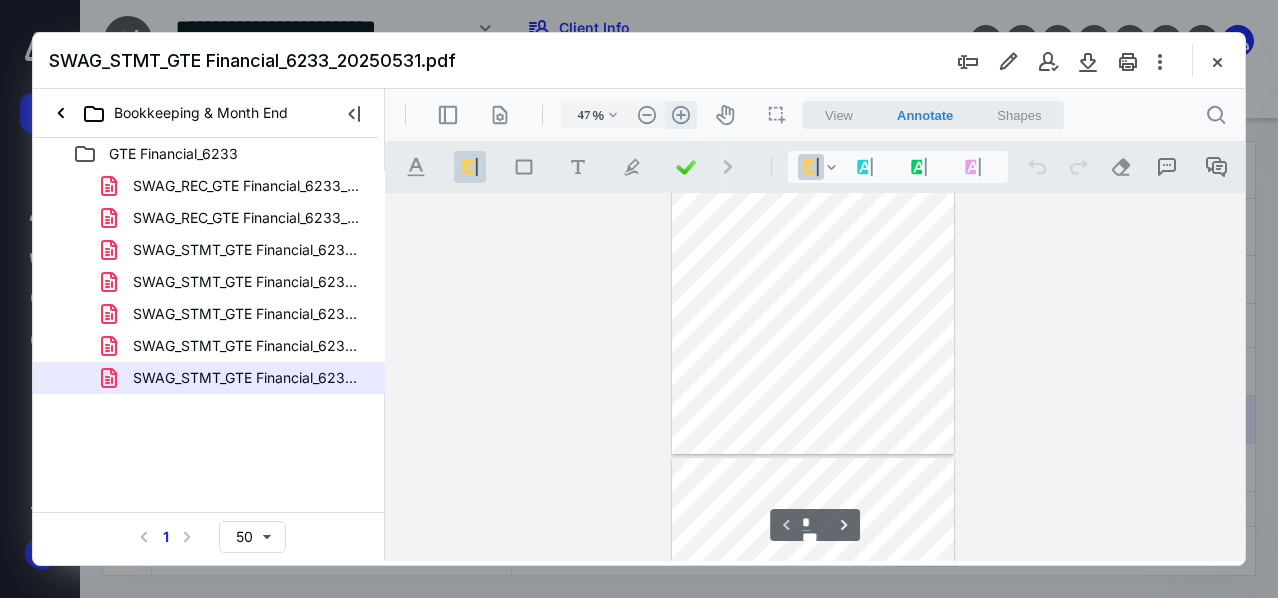 click on ".cls-1{fill:#abb0c4;} icon - header - zoom - in - line" at bounding box center [681, 115] 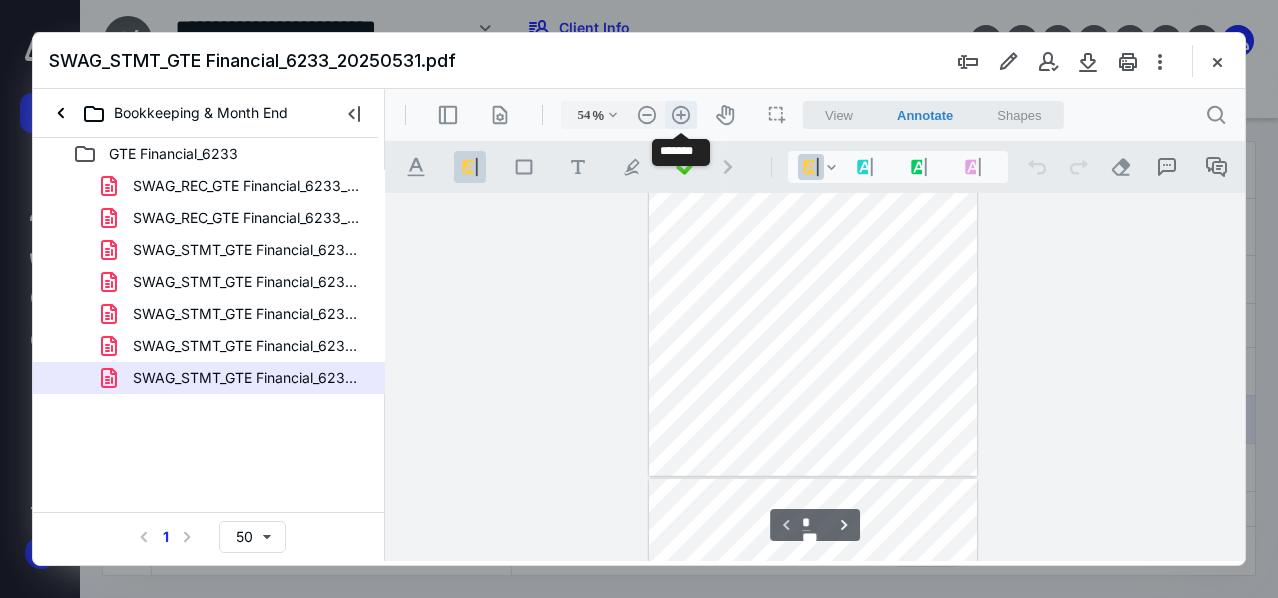 click on ".cls-1{fill:#abb0c4;} icon - header - zoom - in - line" at bounding box center [681, 115] 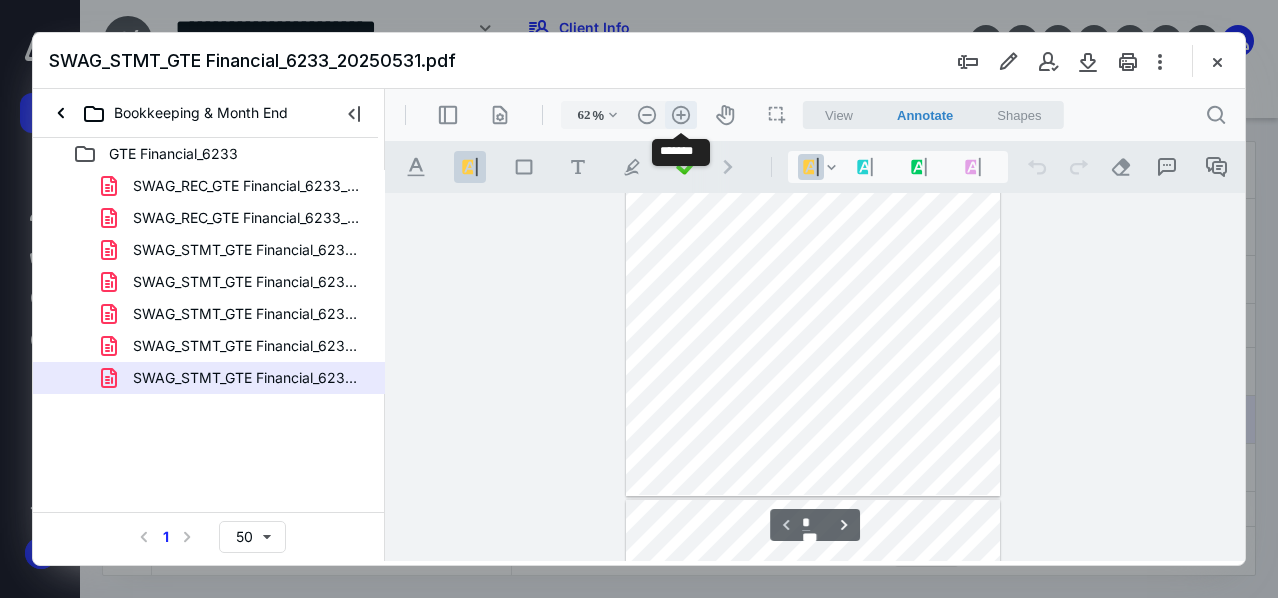 click on ".cls-1{fill:#abb0c4;} icon - header - zoom - in - line" at bounding box center [681, 115] 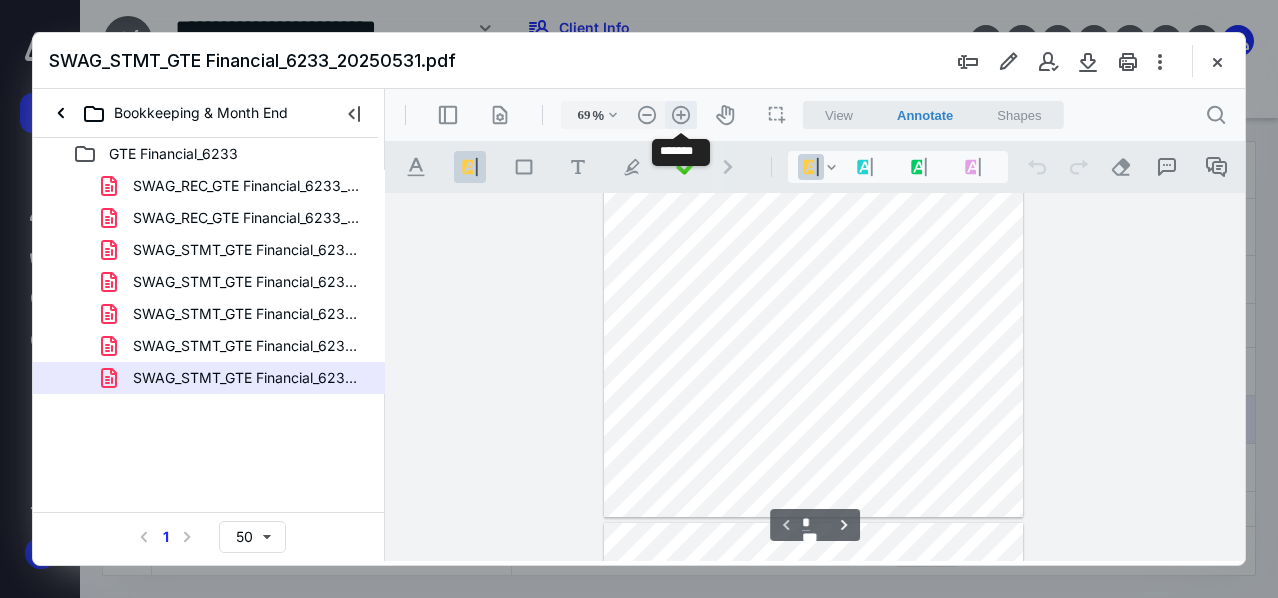click on ".cls-1{fill:#abb0c4;} icon - header - zoom - in - line" at bounding box center (681, 115) 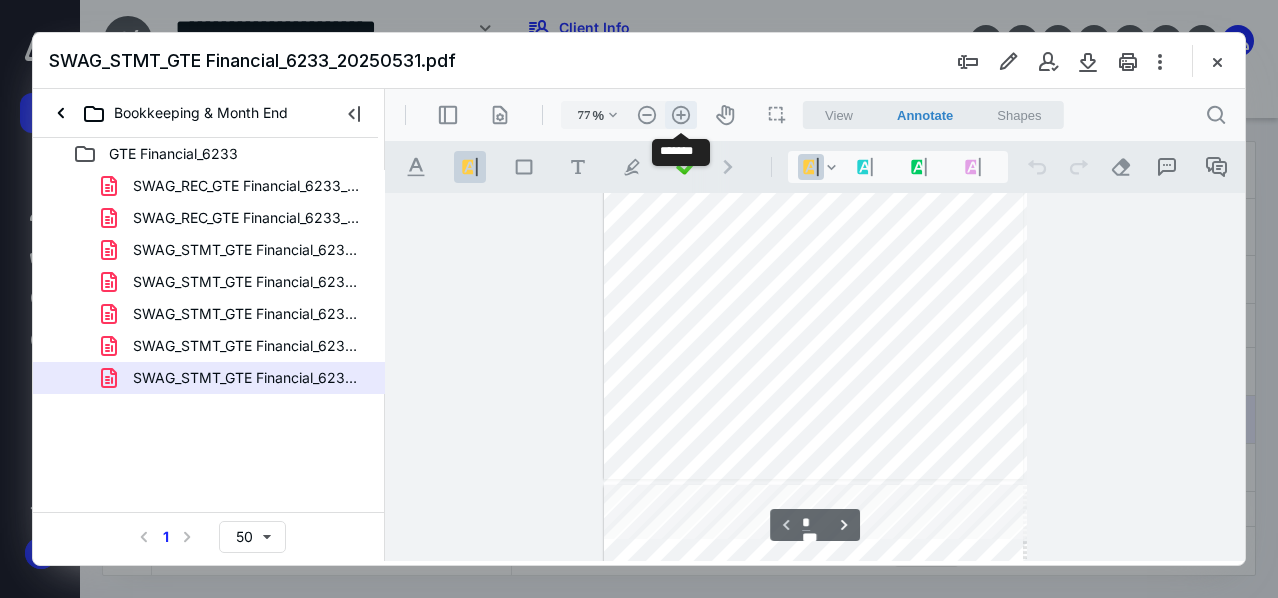 click on ".cls-1{fill:#abb0c4;} icon - header - zoom - in - line" at bounding box center (681, 115) 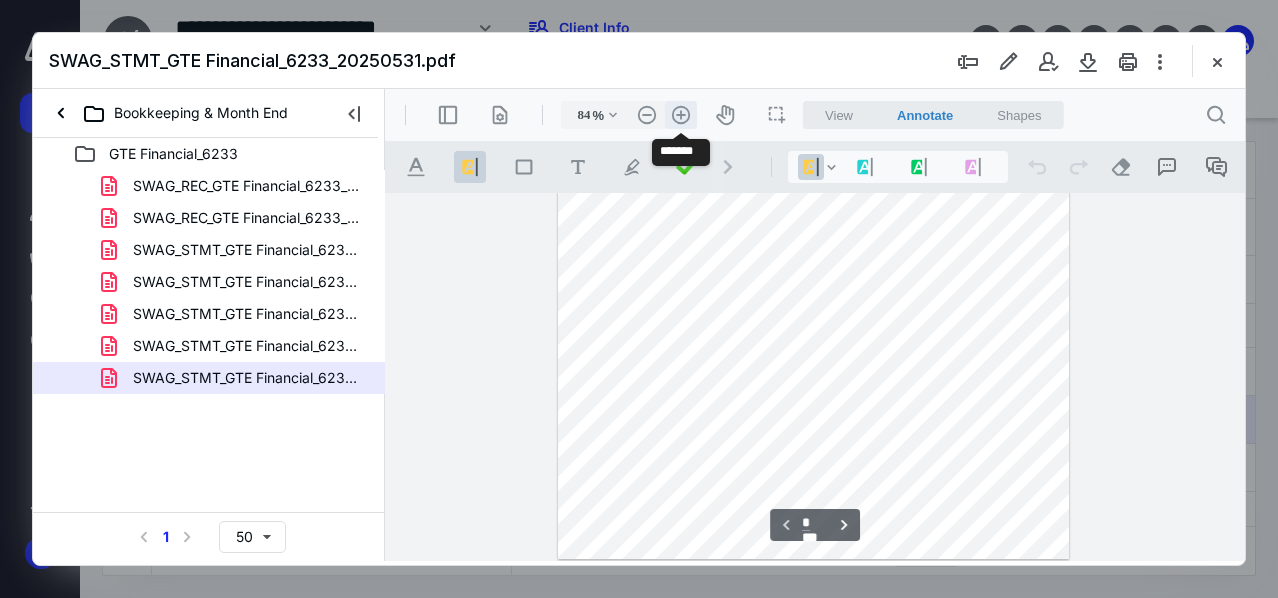 click on ".cls-1{fill:#abb0c4;} icon - header - zoom - in - line" at bounding box center [681, 115] 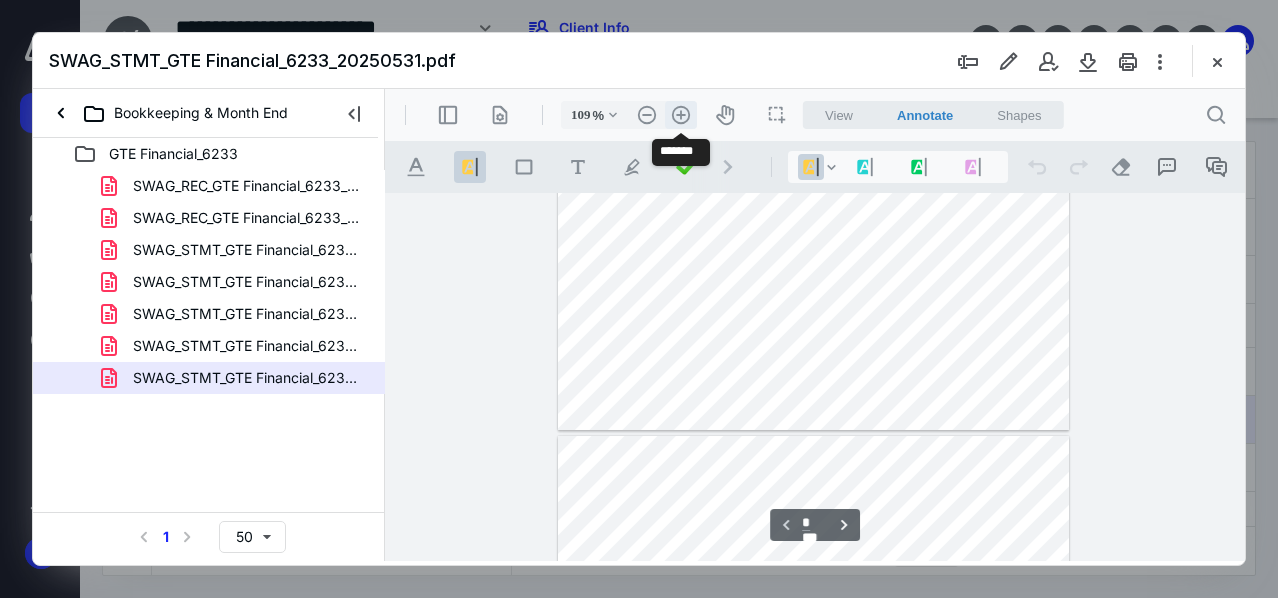 click on ".cls-1{fill:#abb0c4;} icon - header - zoom - in - line" at bounding box center (681, 115) 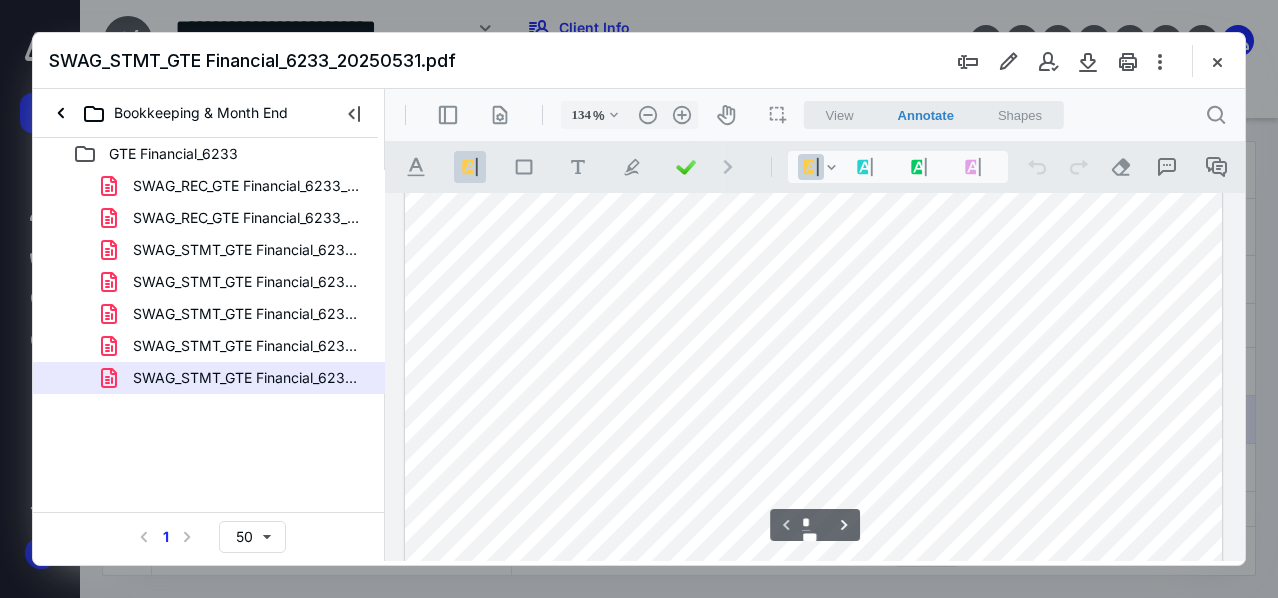 scroll, scrollTop: 458, scrollLeft: 0, axis: vertical 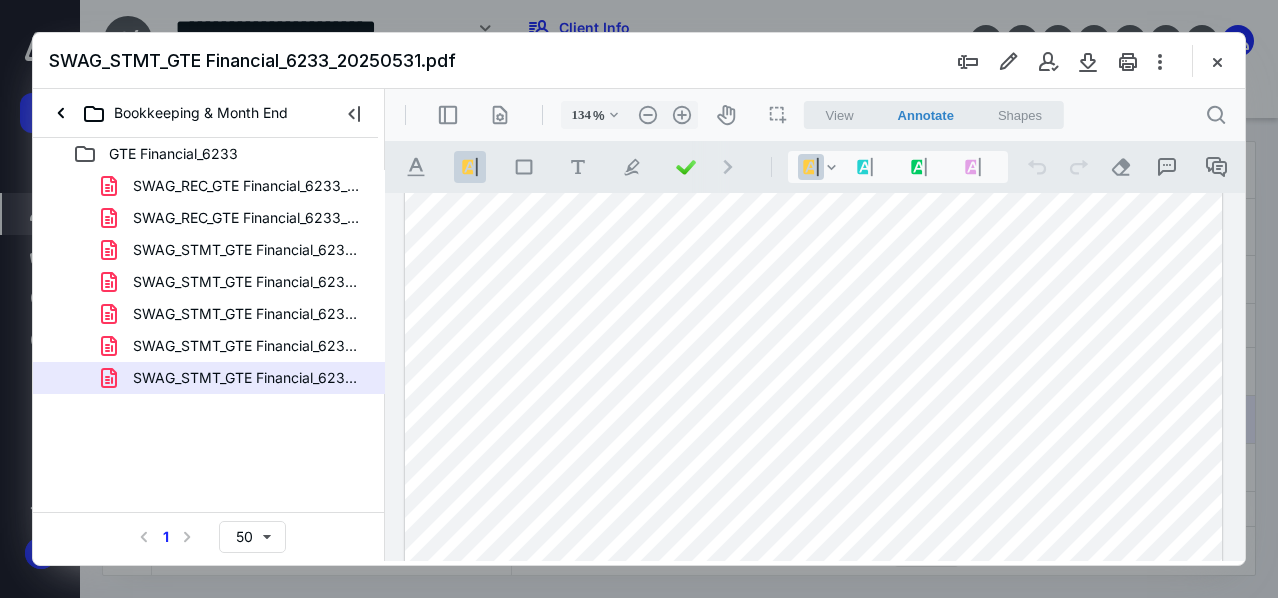 drag, startPoint x: 1223, startPoint y: 62, endPoint x: 22, endPoint y: 216, distance: 1210.8331 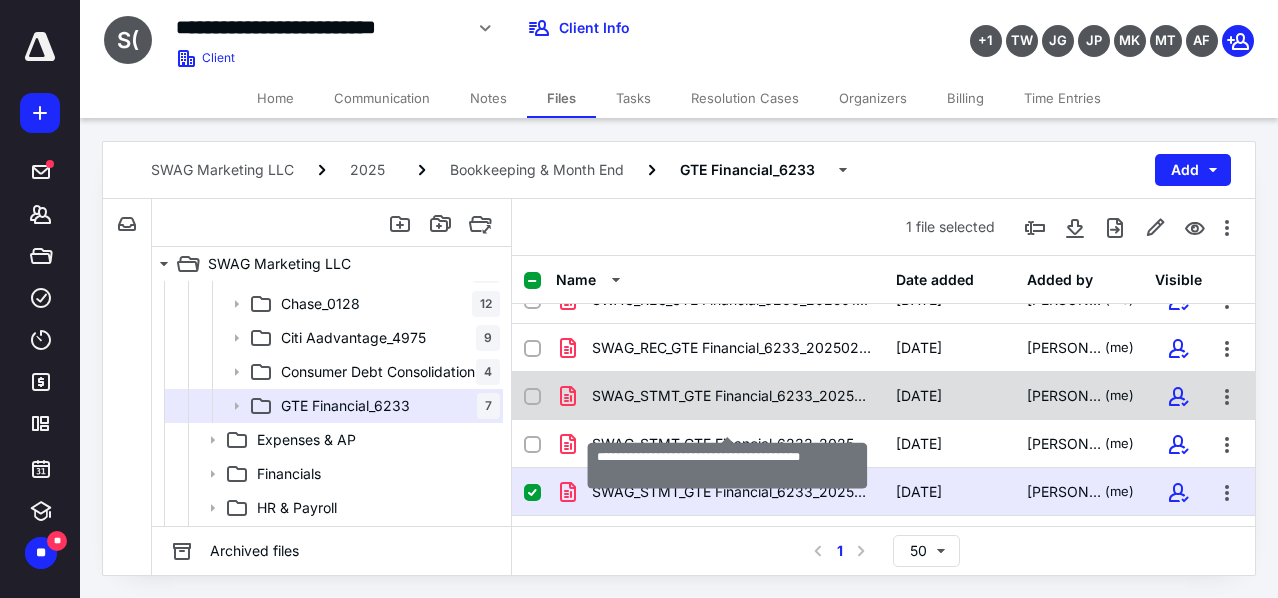 scroll, scrollTop: 0, scrollLeft: 0, axis: both 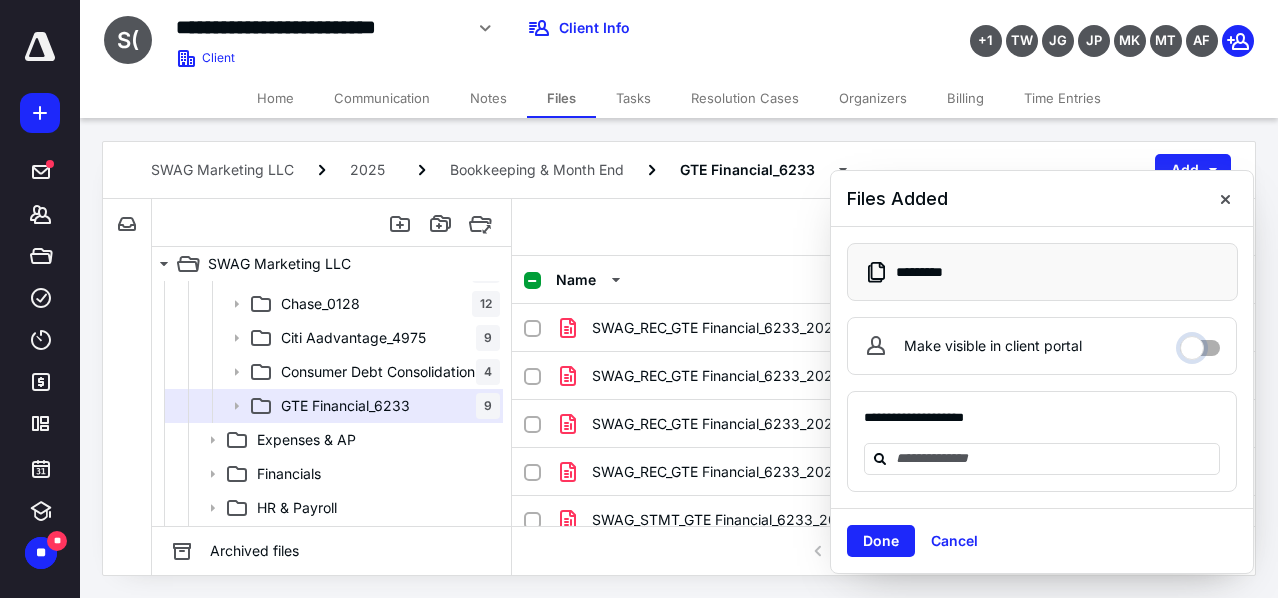 click on "Make visible in client portal" at bounding box center [1200, 343] 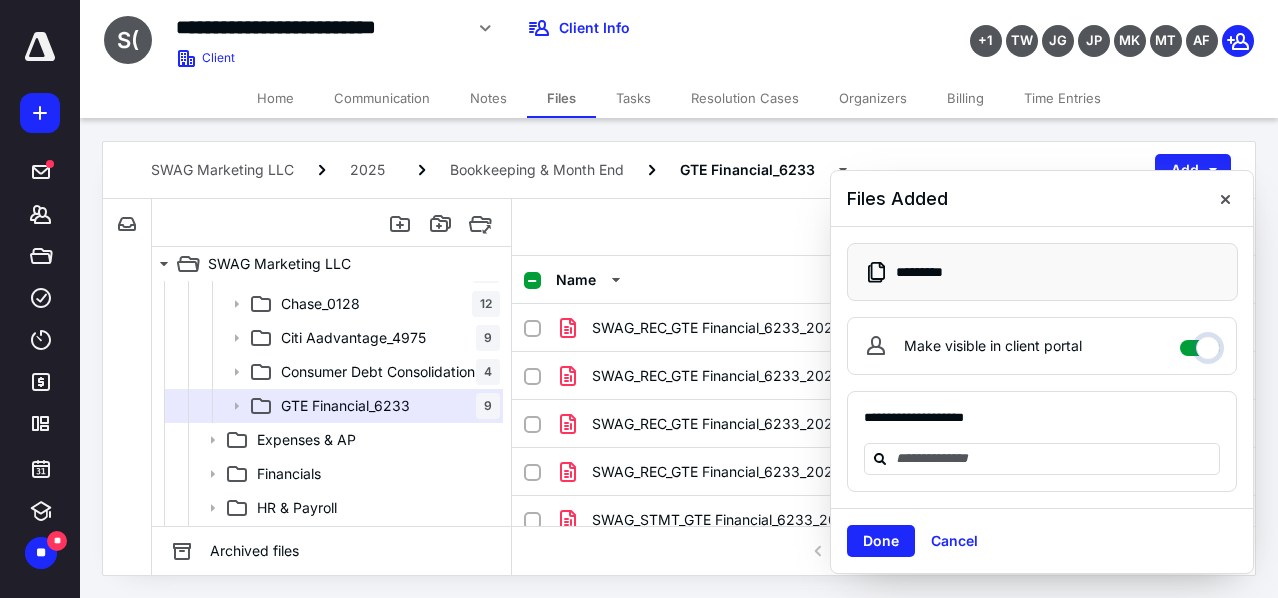 checkbox on "****" 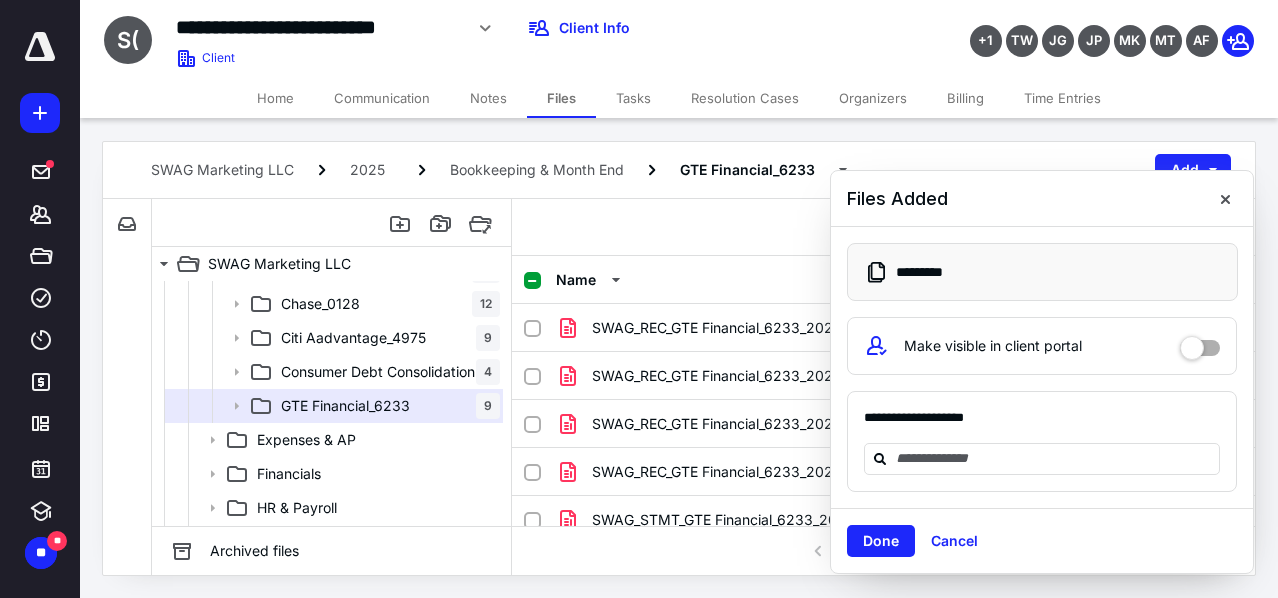 click on "Done" at bounding box center [881, 541] 